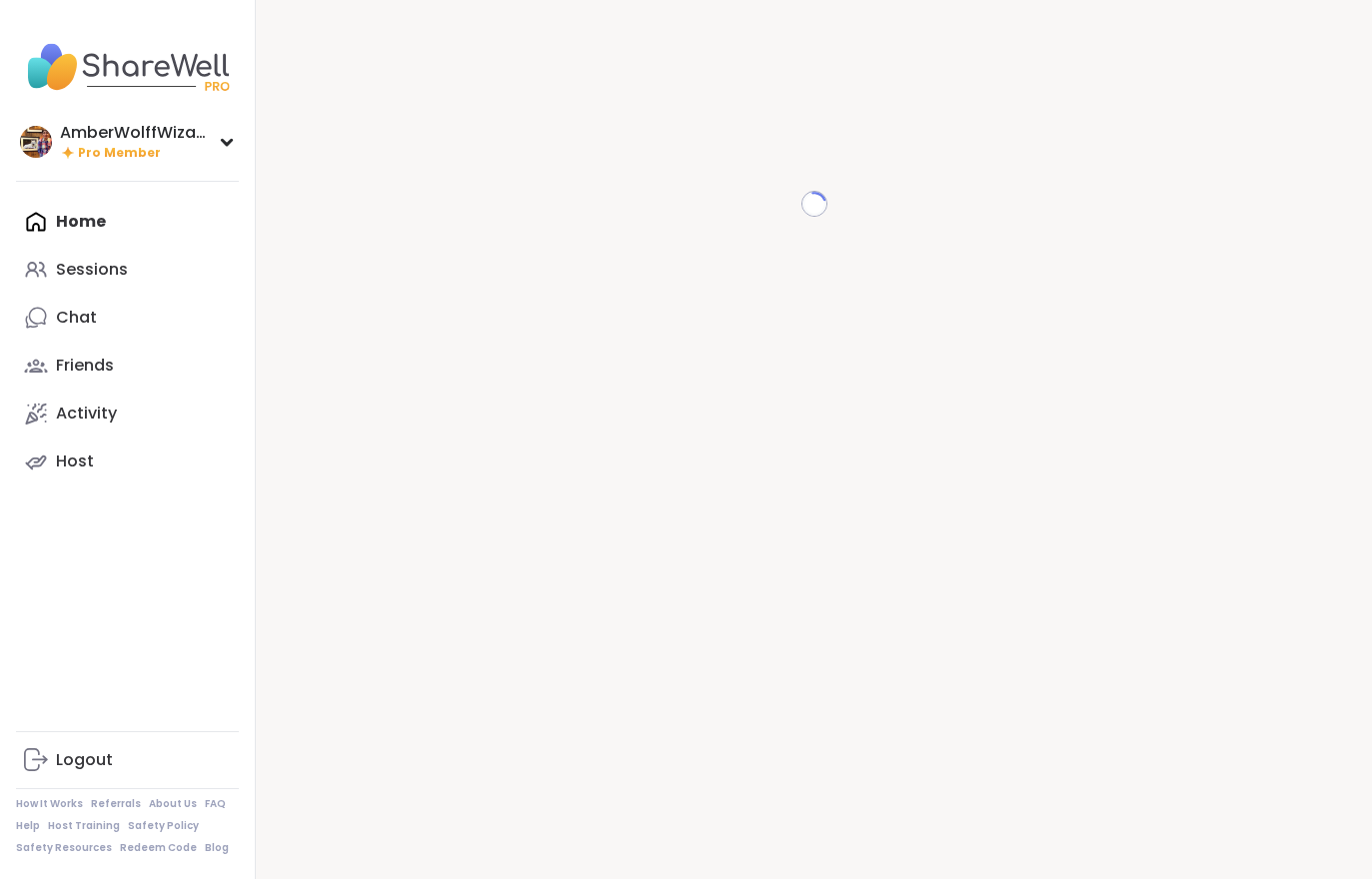 scroll, scrollTop: 0, scrollLeft: 0, axis: both 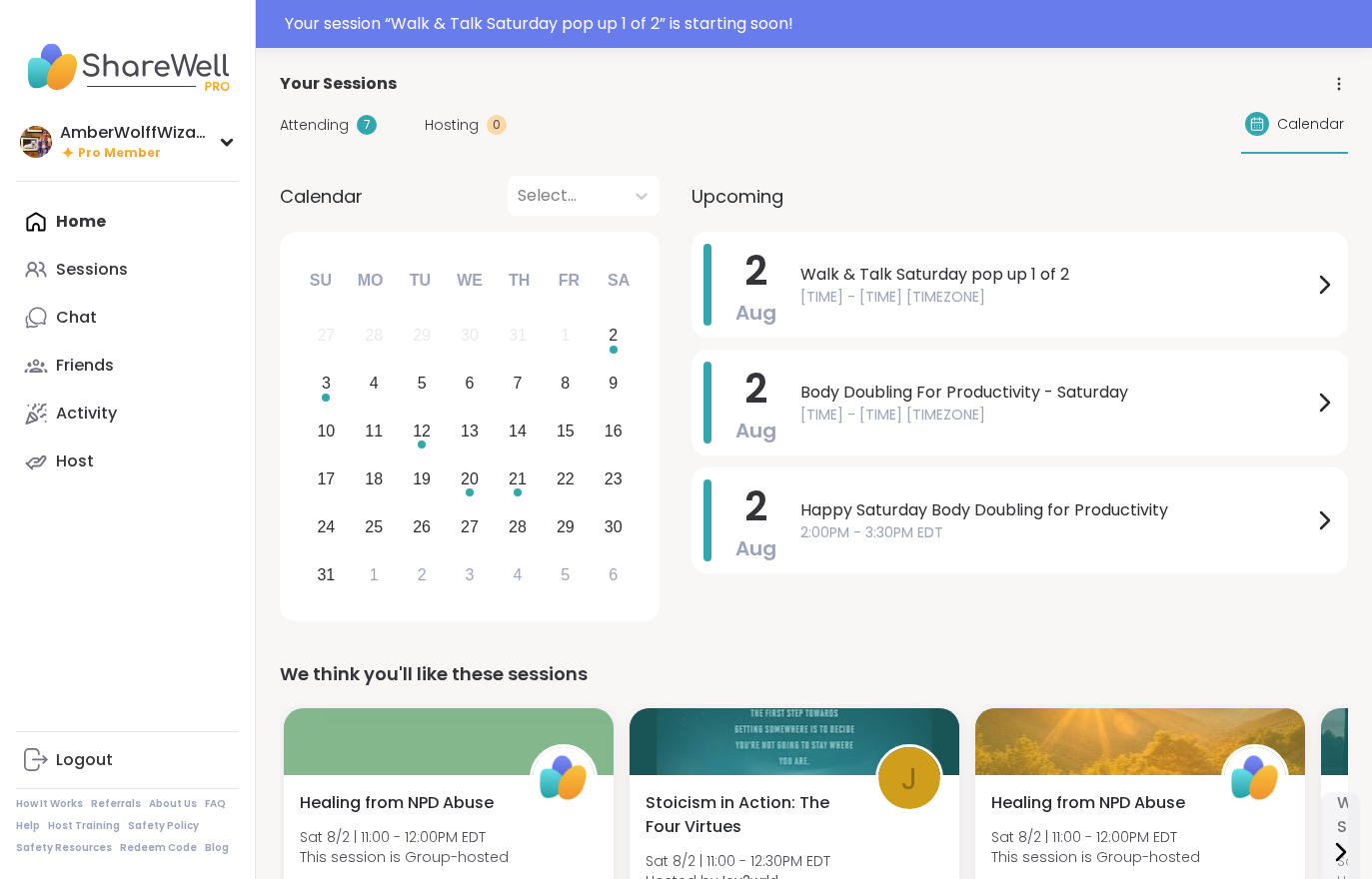 click on "Attending" at bounding box center (314, 125) 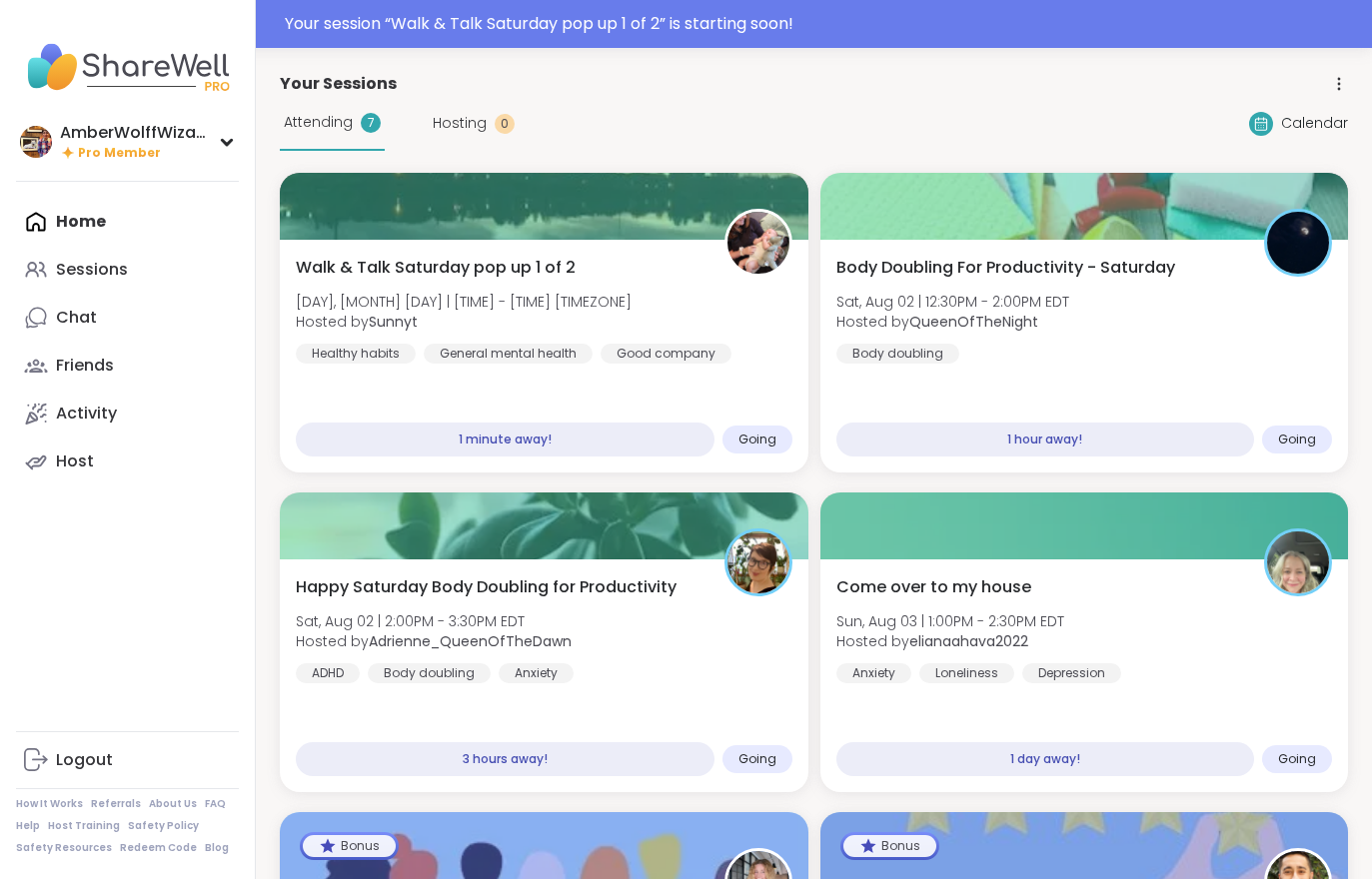click on "Sat, Aug 02 | 11:00AM - 11:30AM EDT" at bounding box center (464, 302) 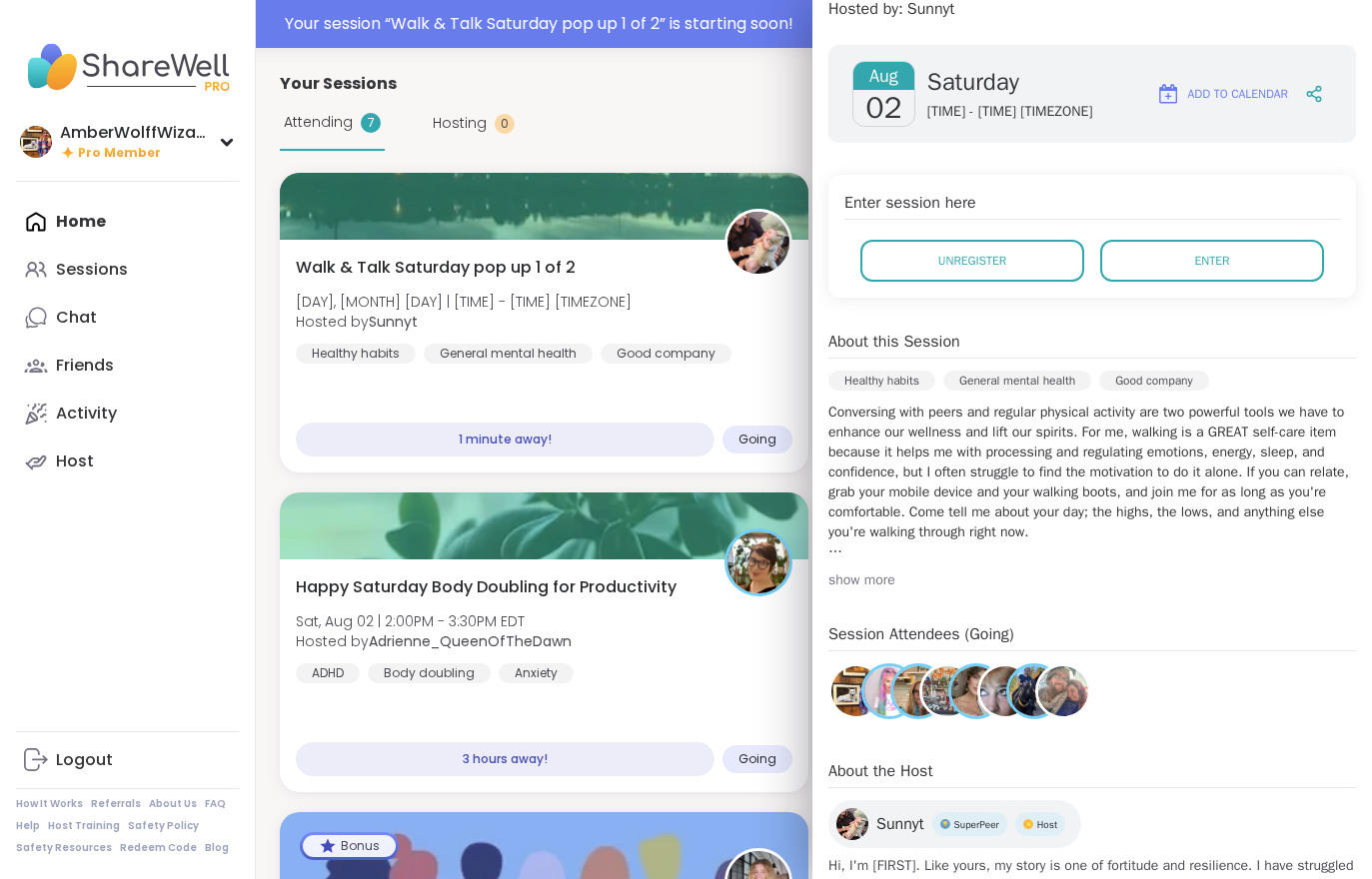 scroll, scrollTop: 248, scrollLeft: 0, axis: vertical 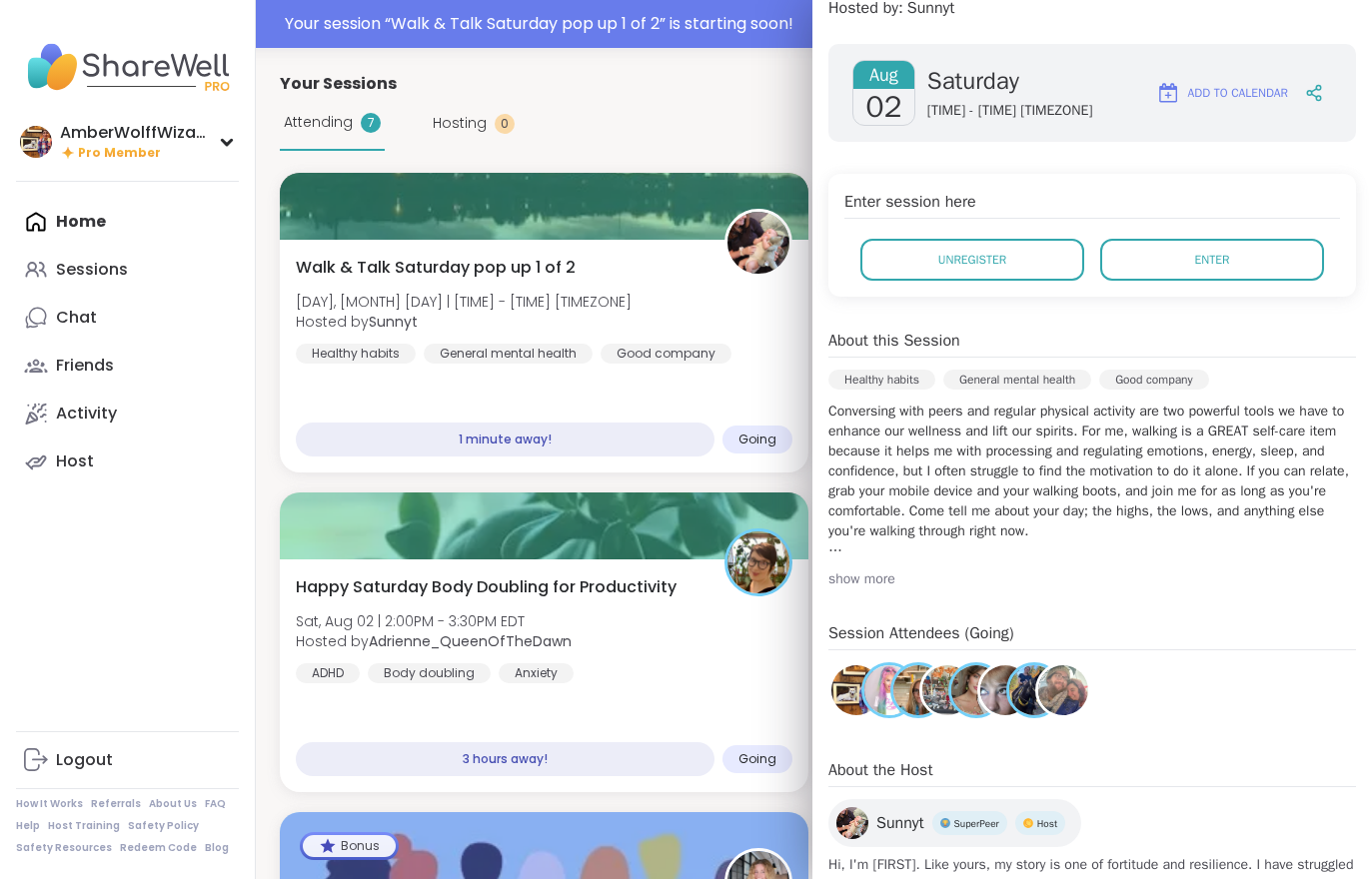 click on "Enter" at bounding box center (1212, 260) 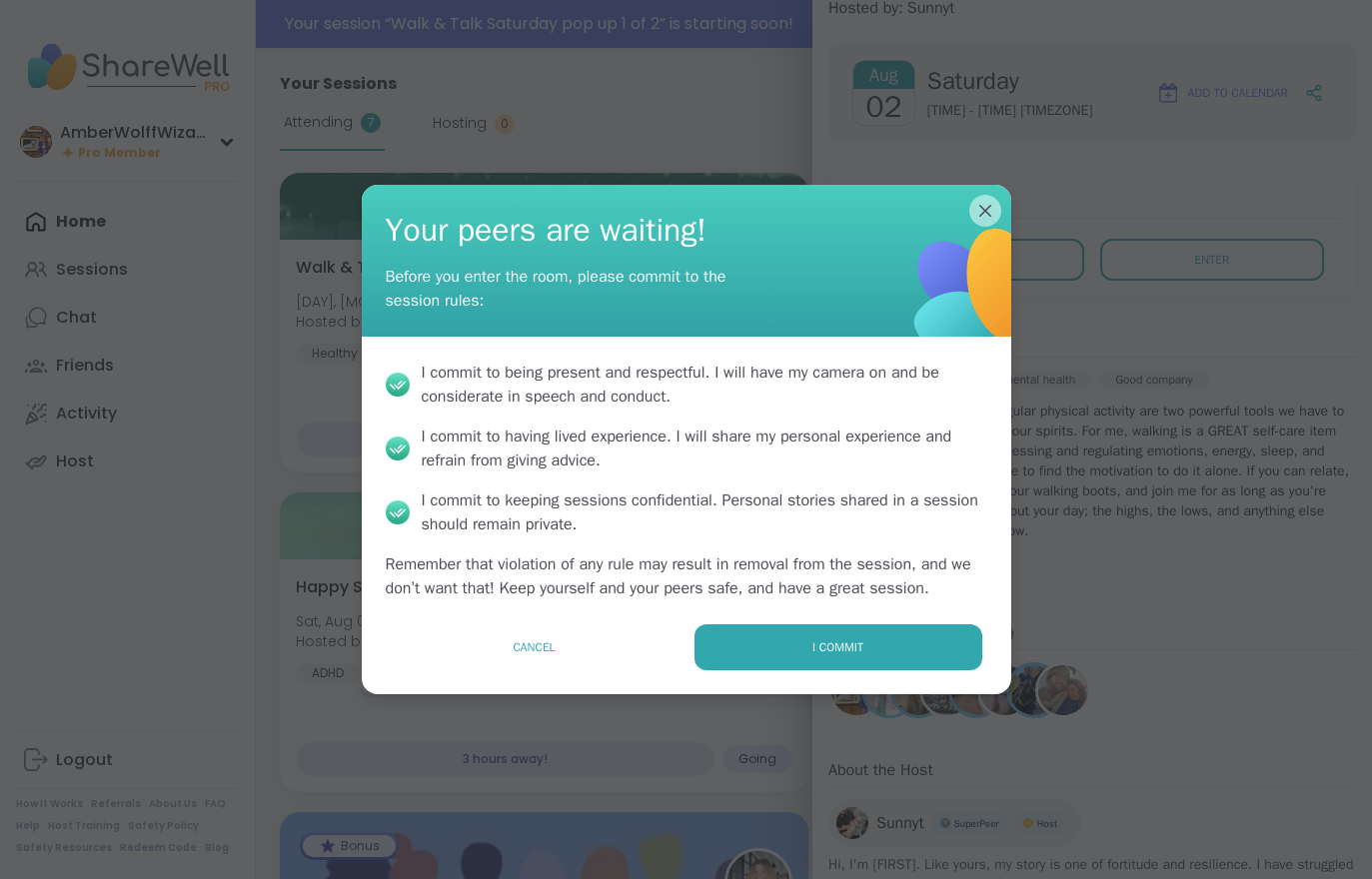click on "I commit" at bounding box center [837, 647] 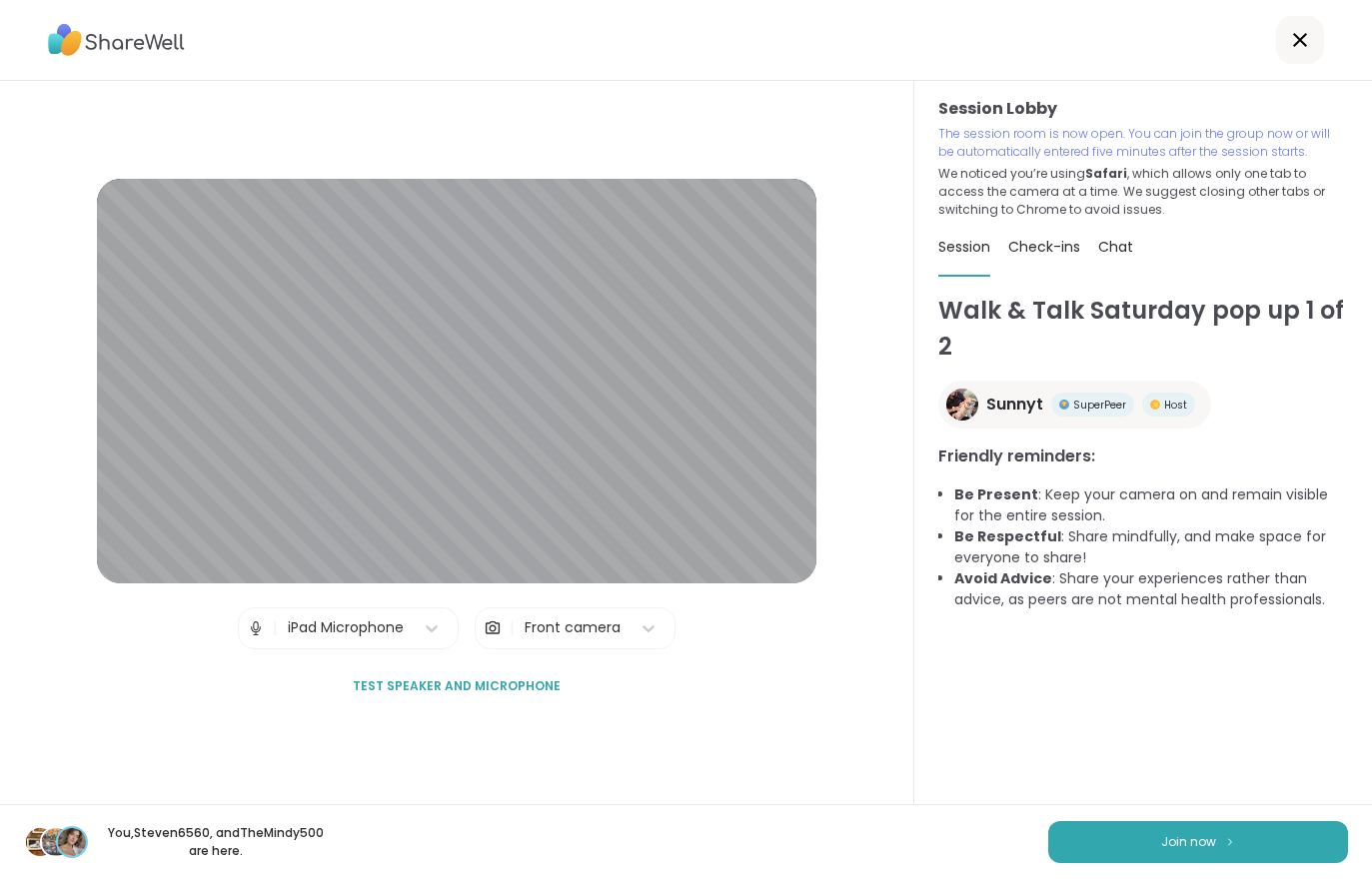 click on "Join now" at bounding box center (1198, 842) 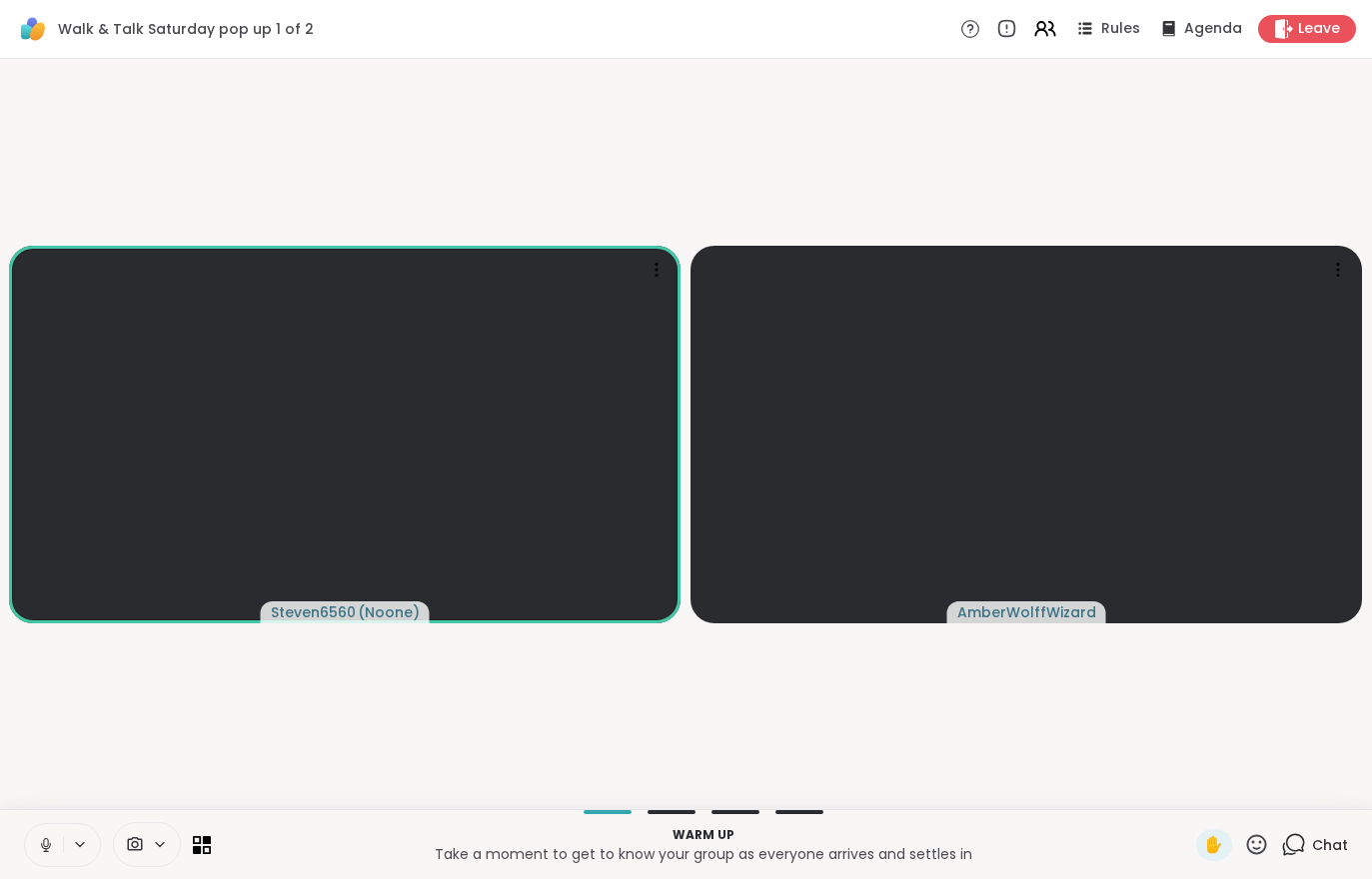 click 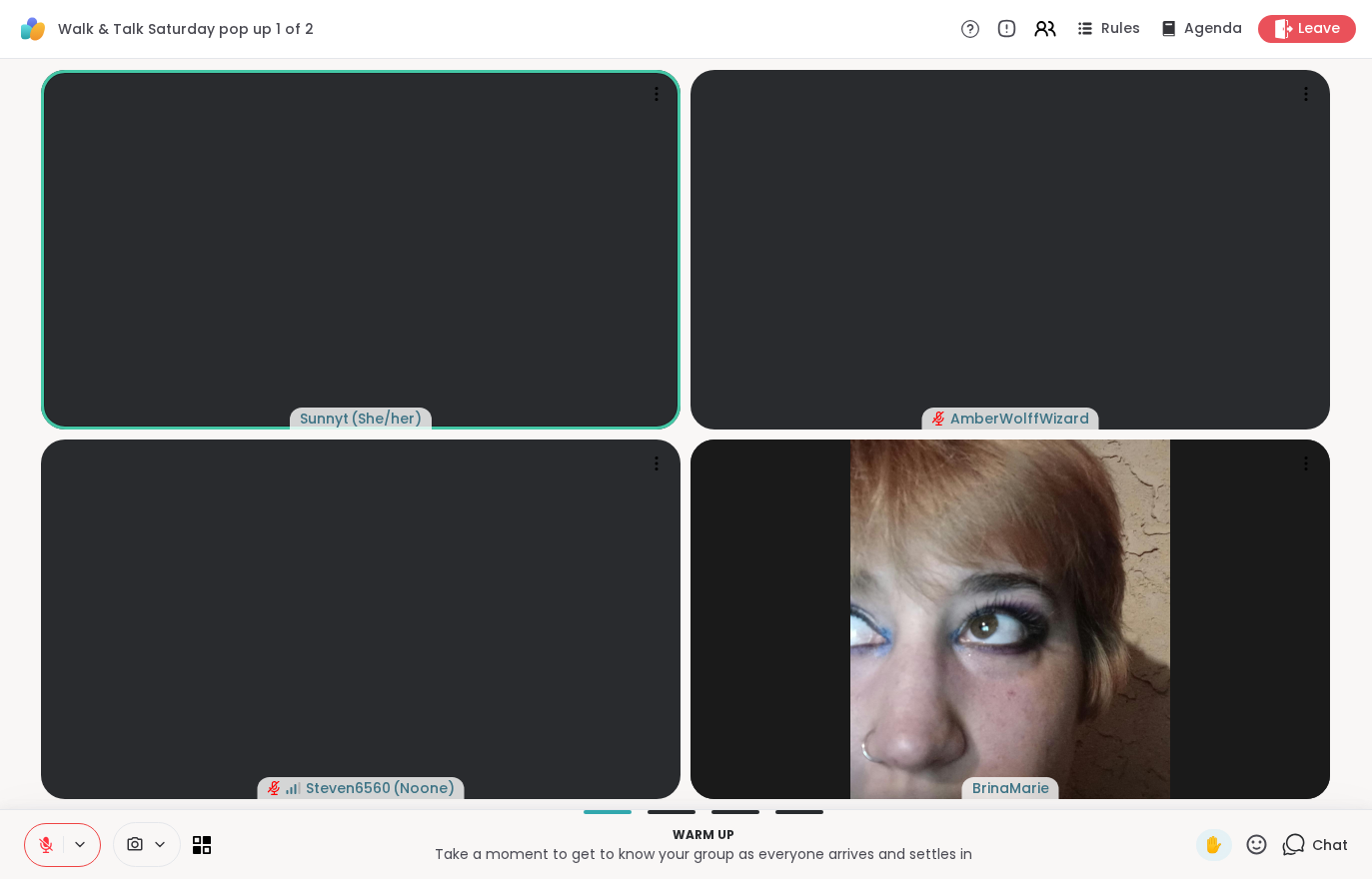 click at bounding box center [44, 845] 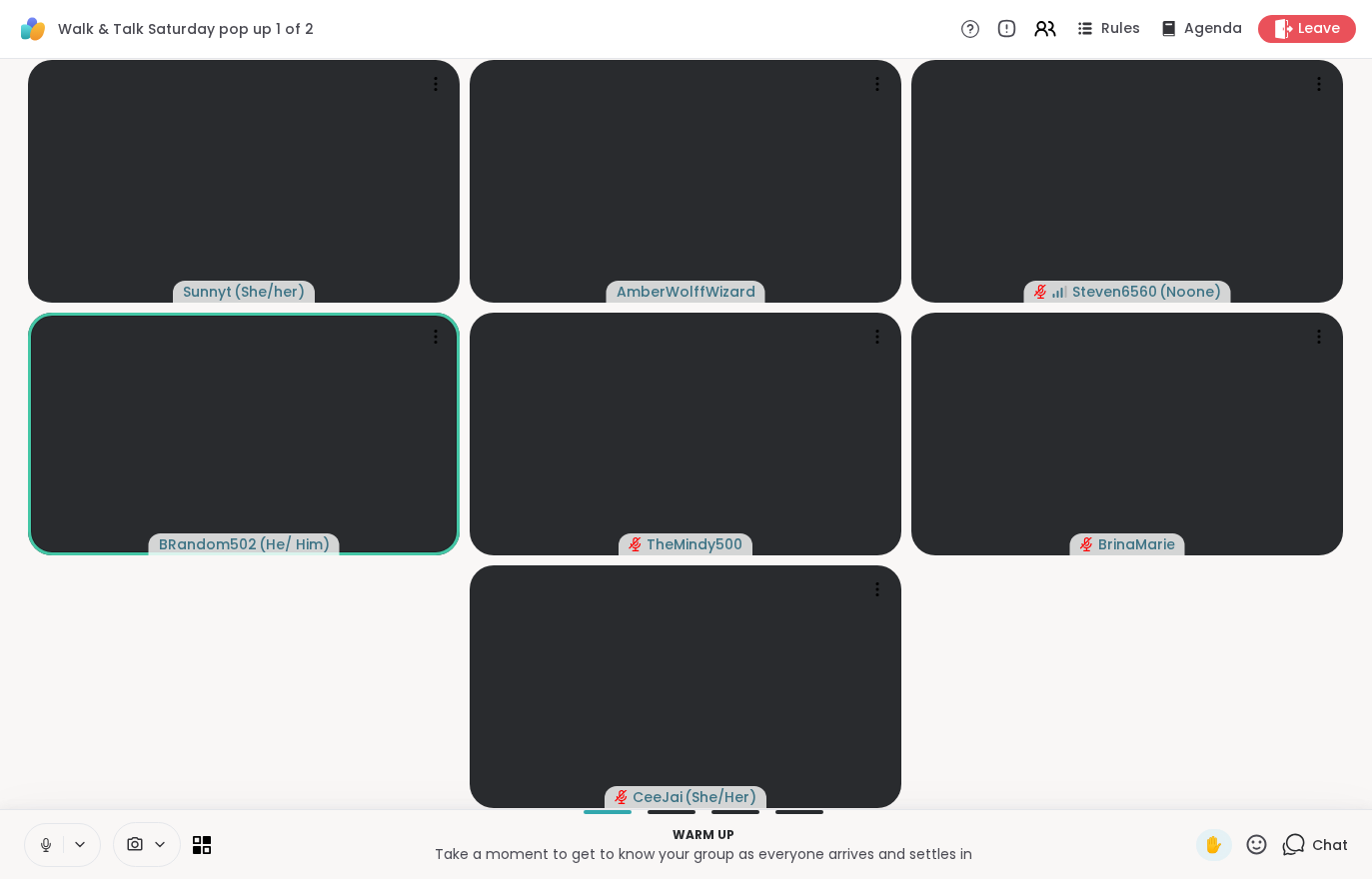 click at bounding box center [44, 845] 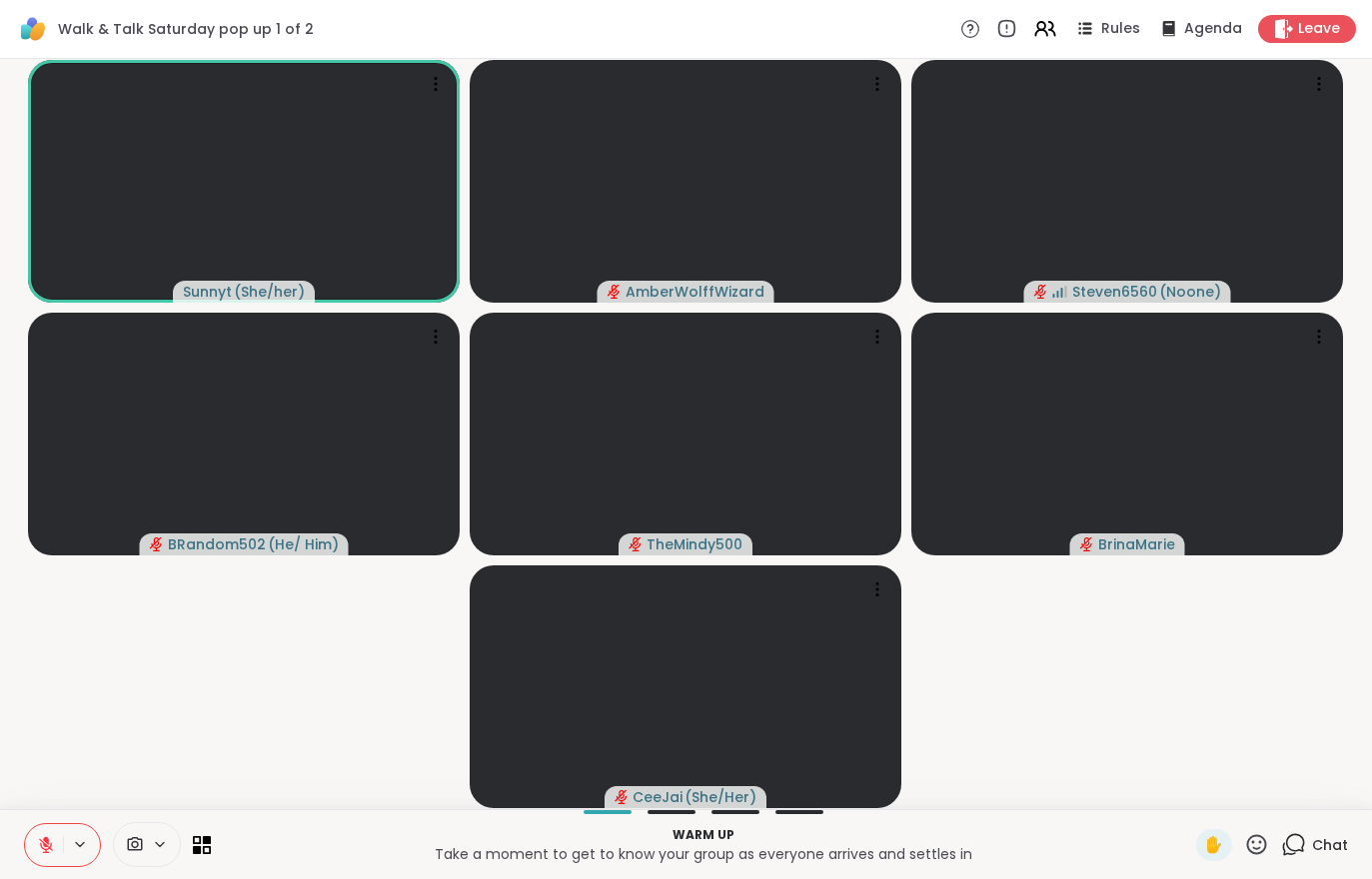 click 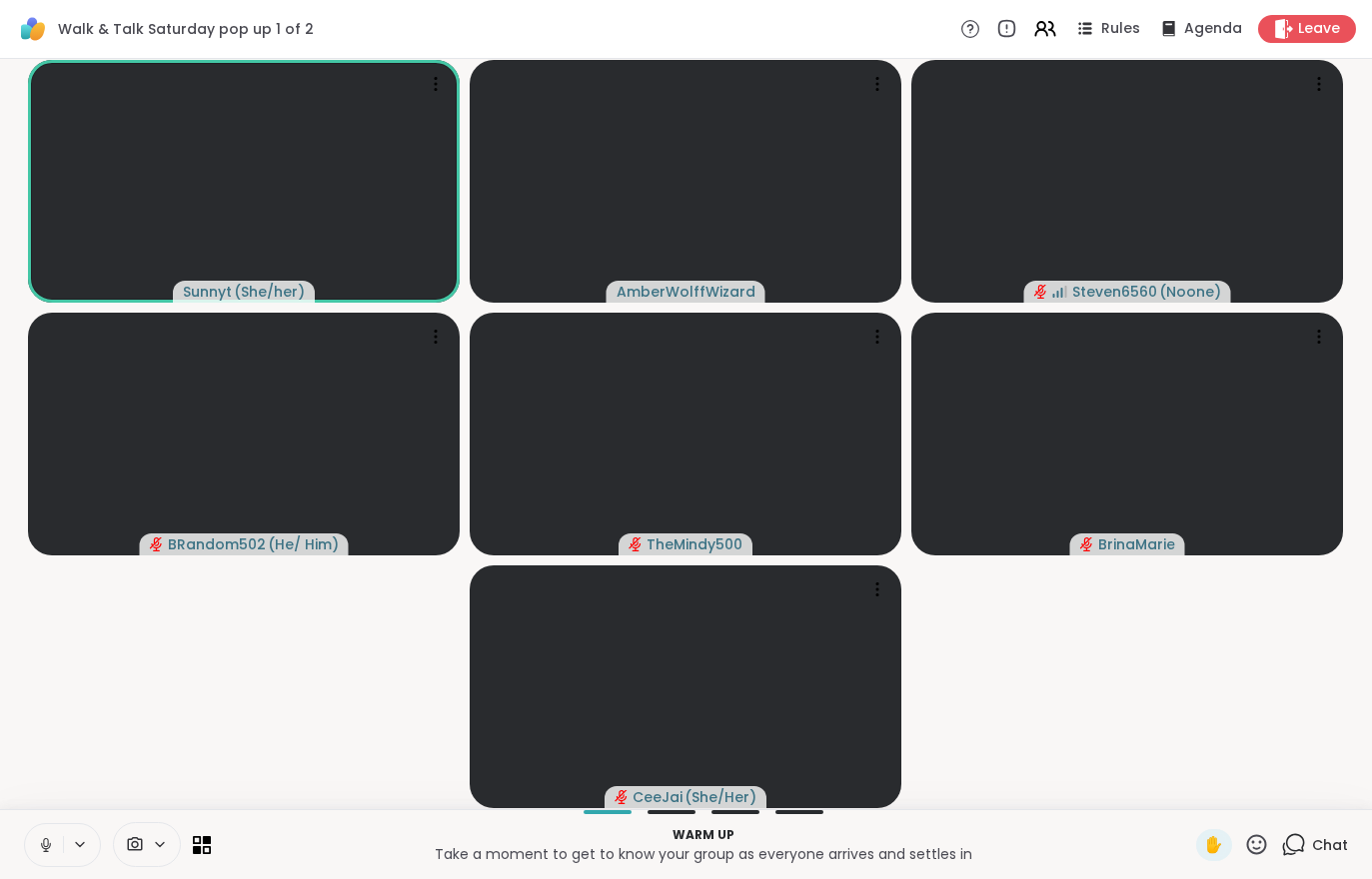 click at bounding box center (44, 845) 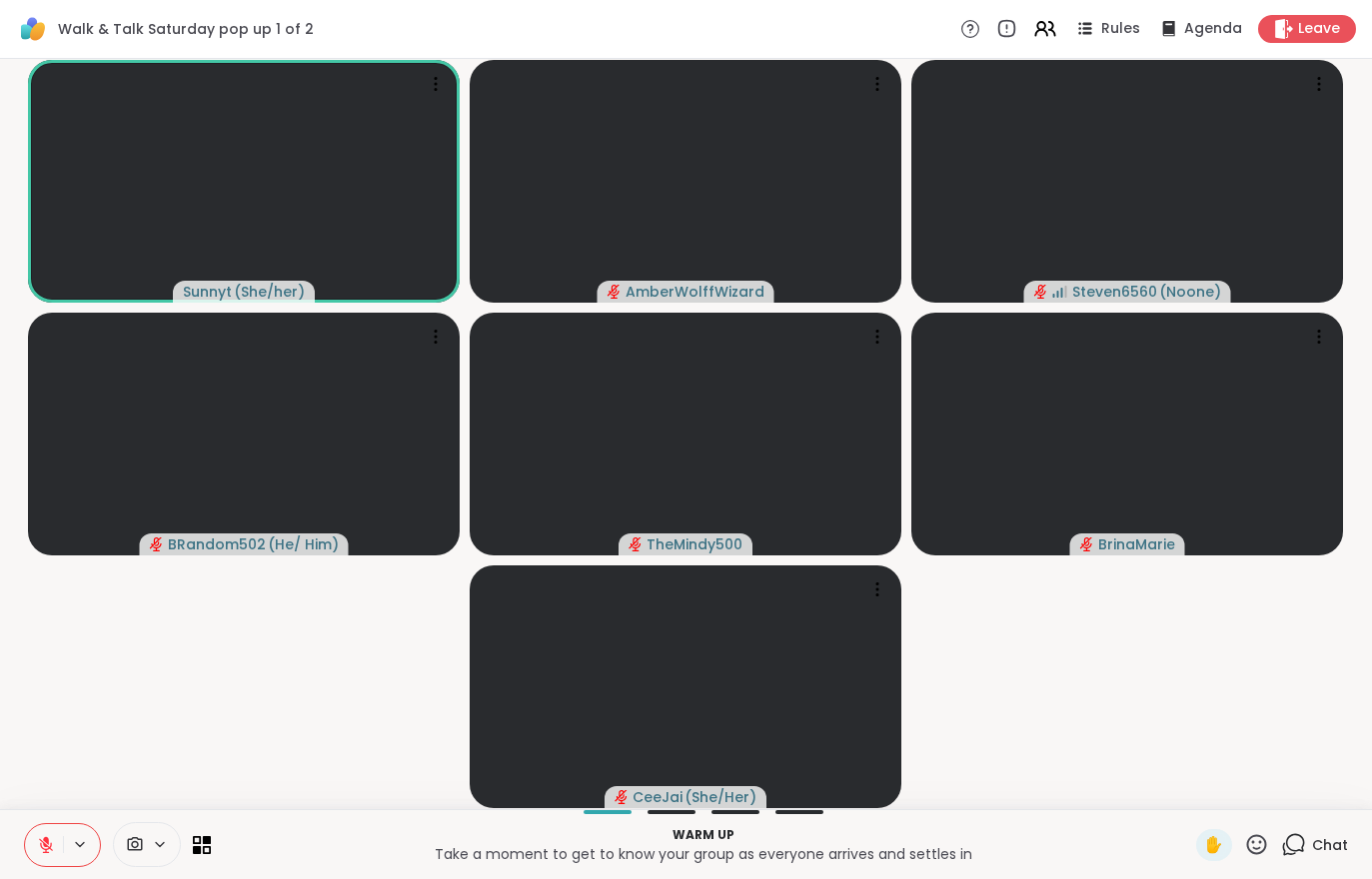 click at bounding box center [44, 845] 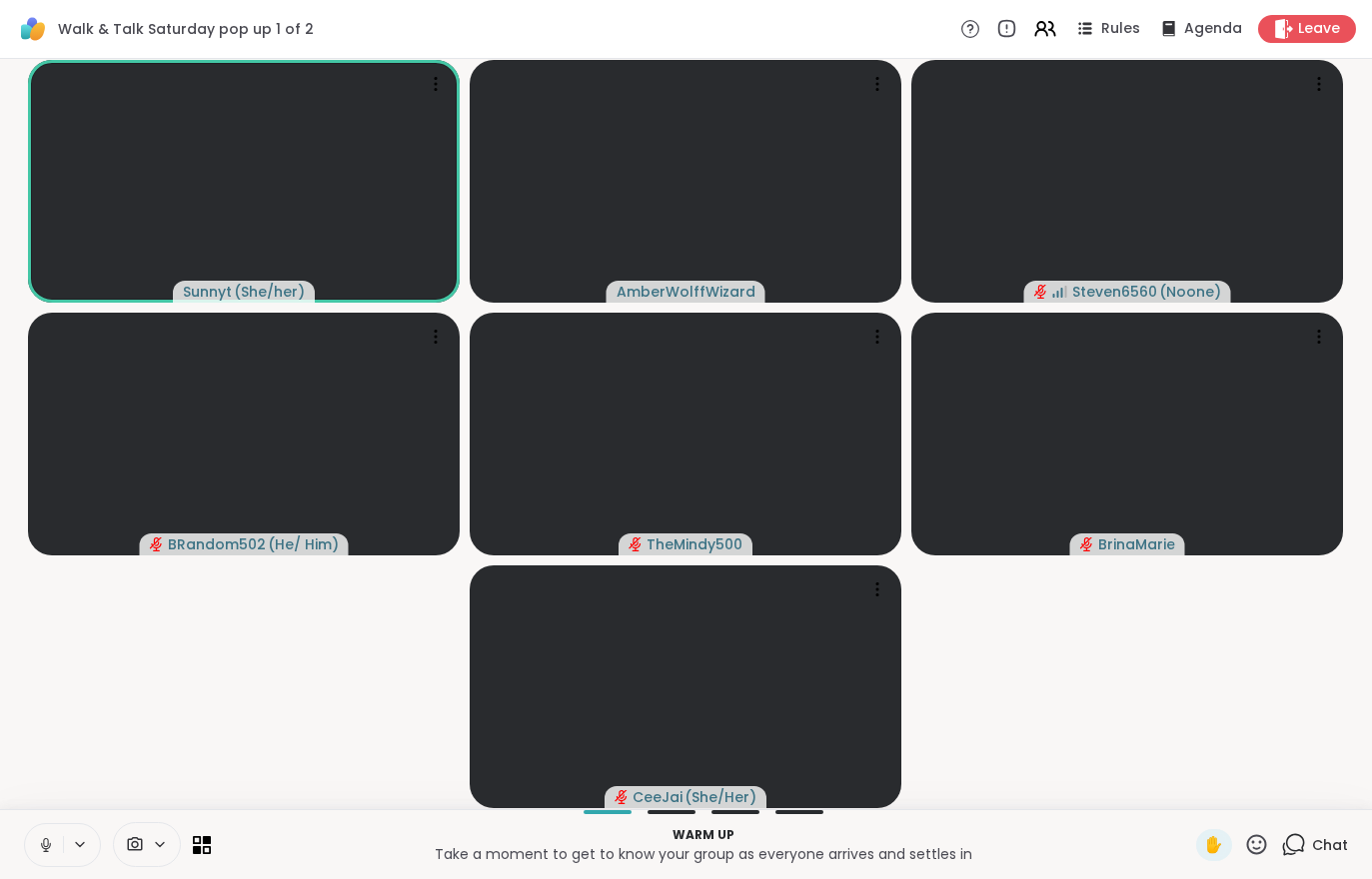 click at bounding box center [44, 845] 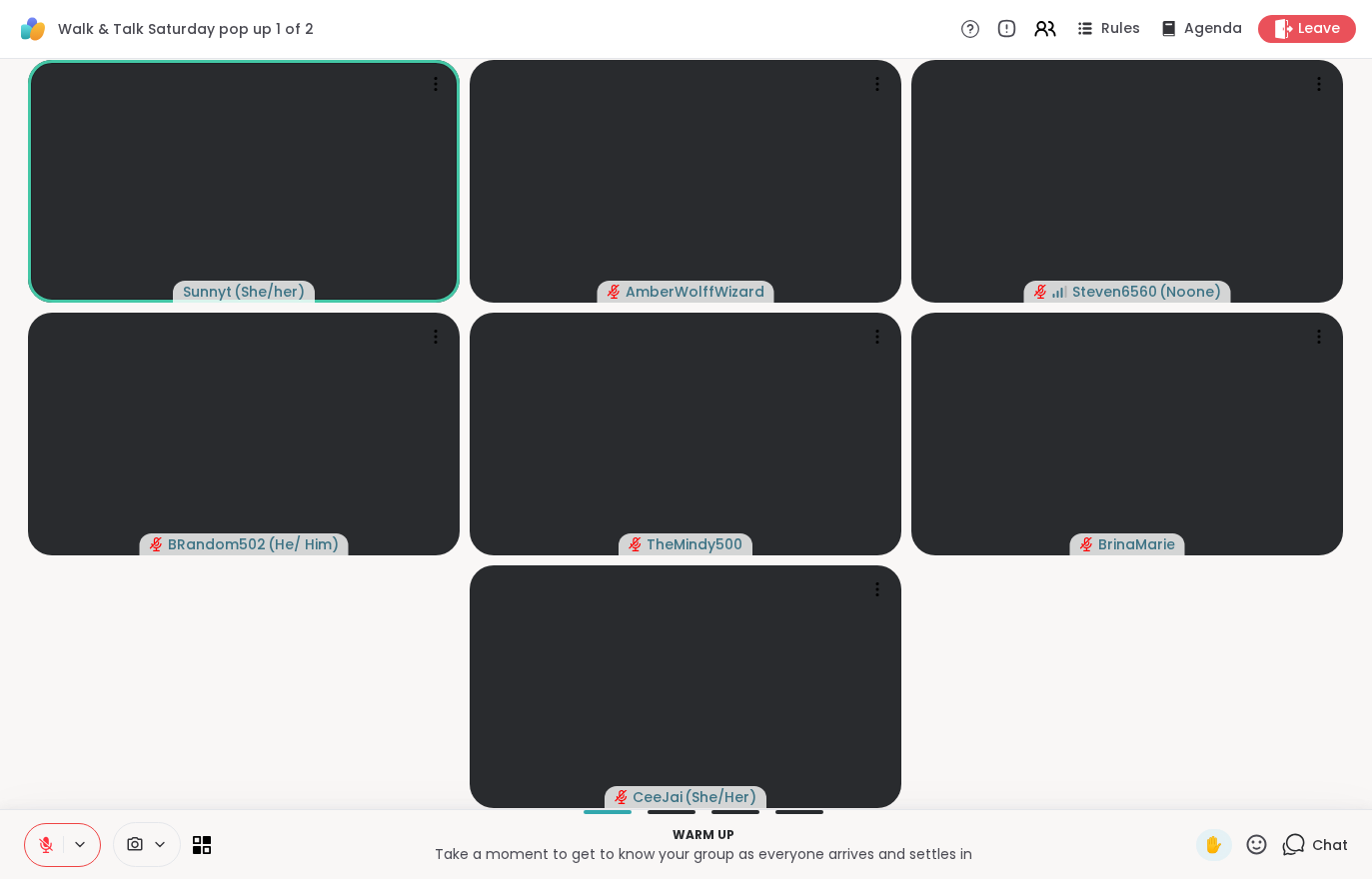 click at bounding box center (81, 844) 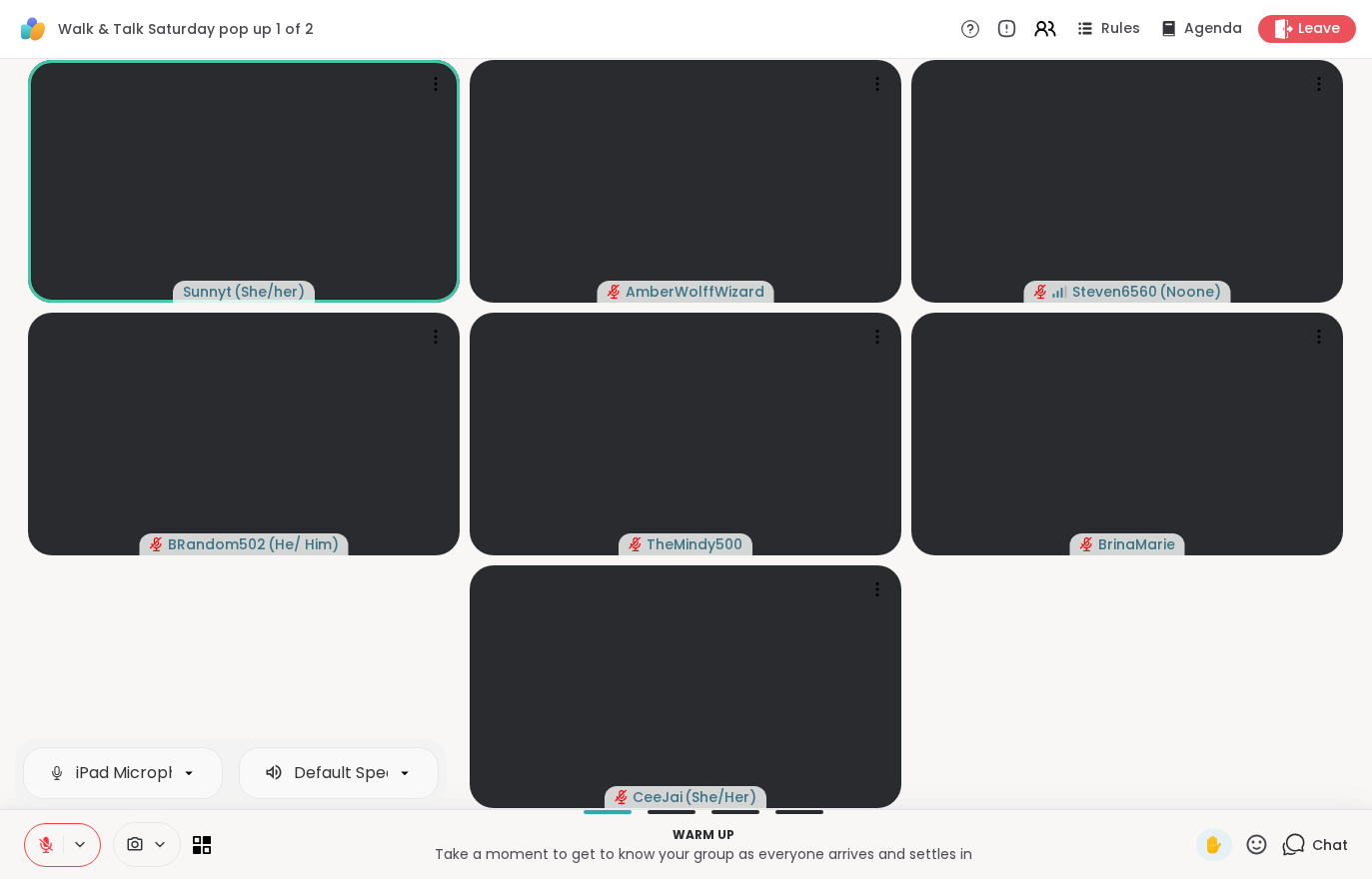 click 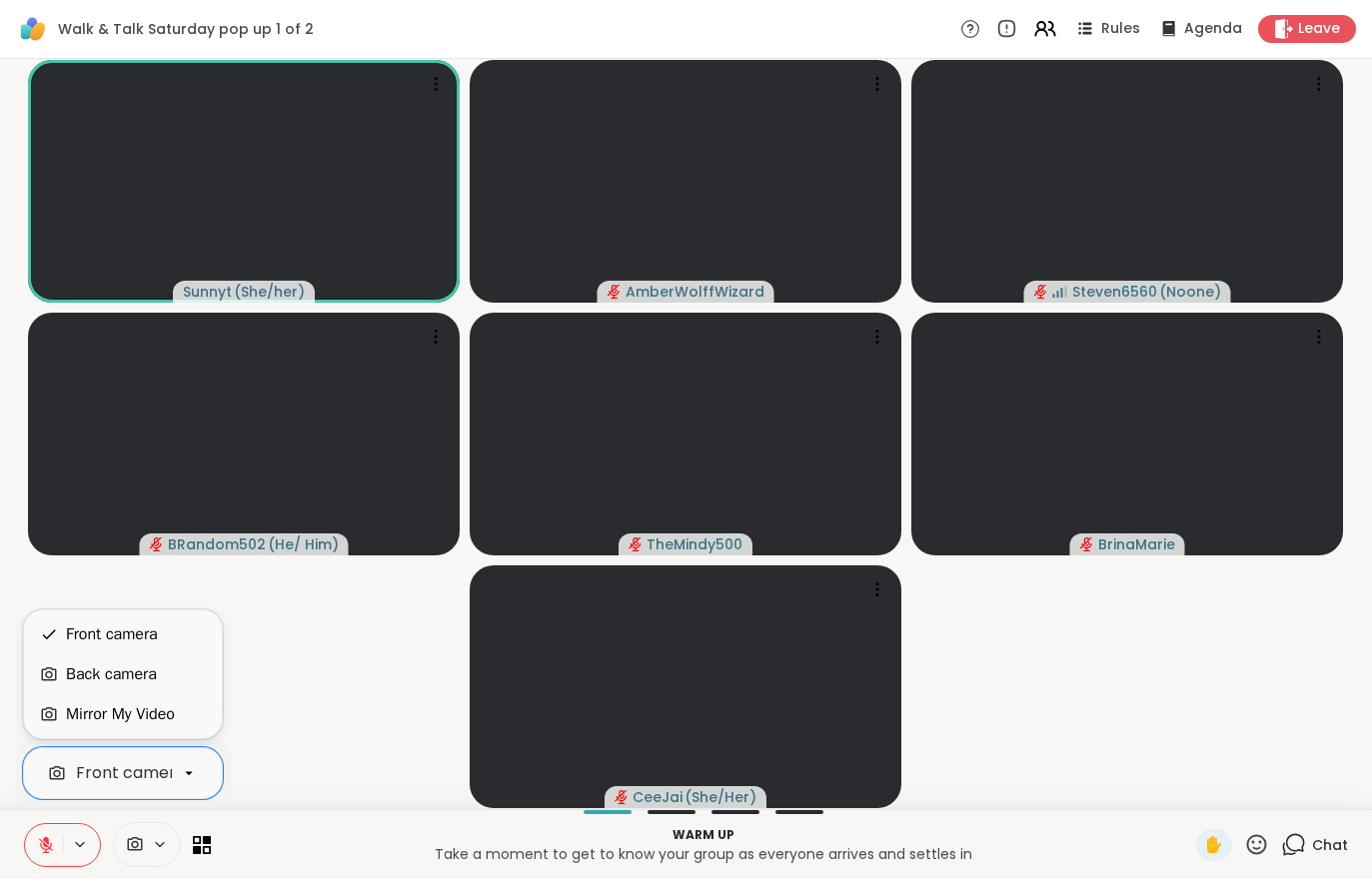 click on "Mirror My Video" at bounding box center [120, 714] 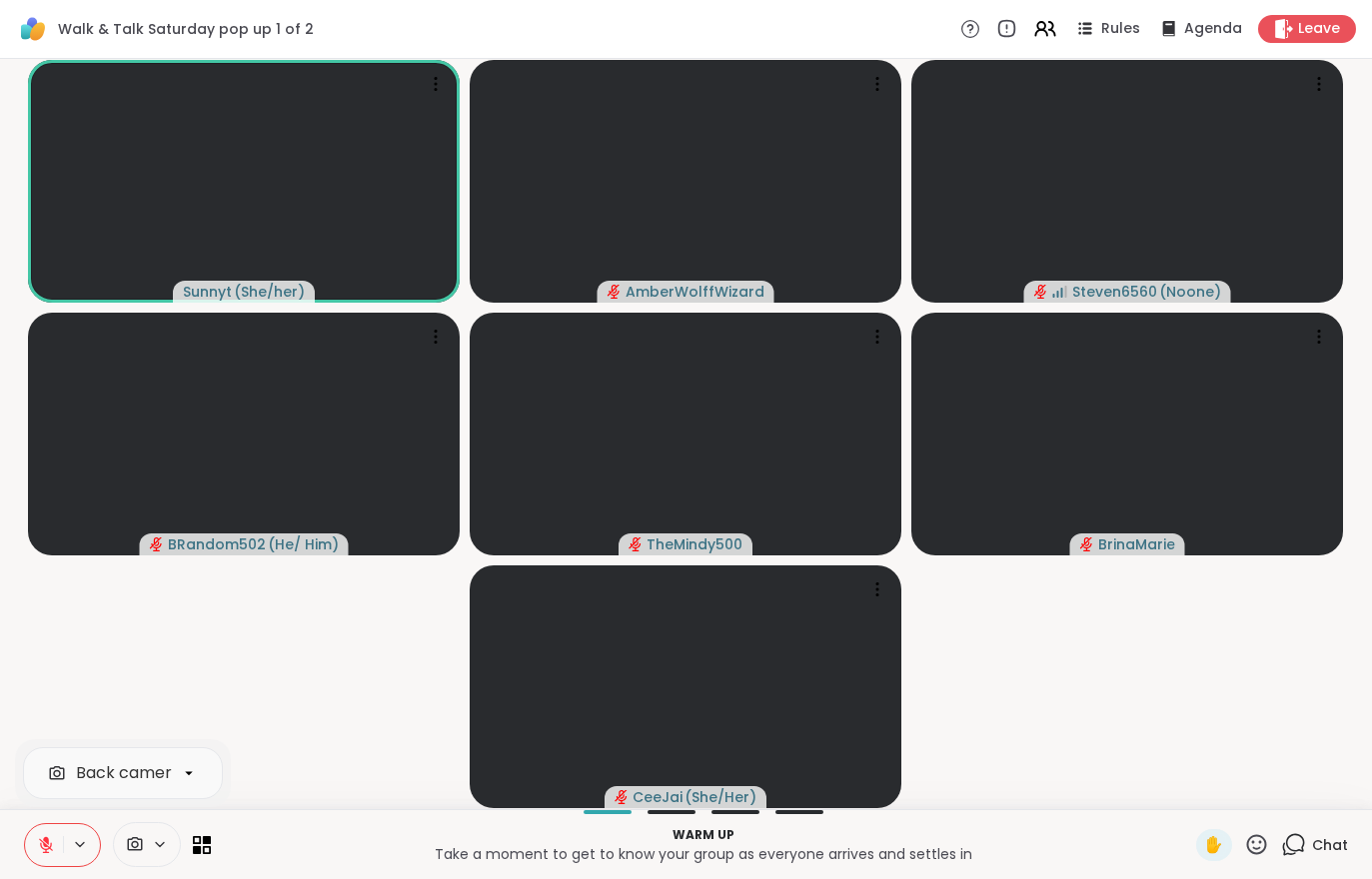 click 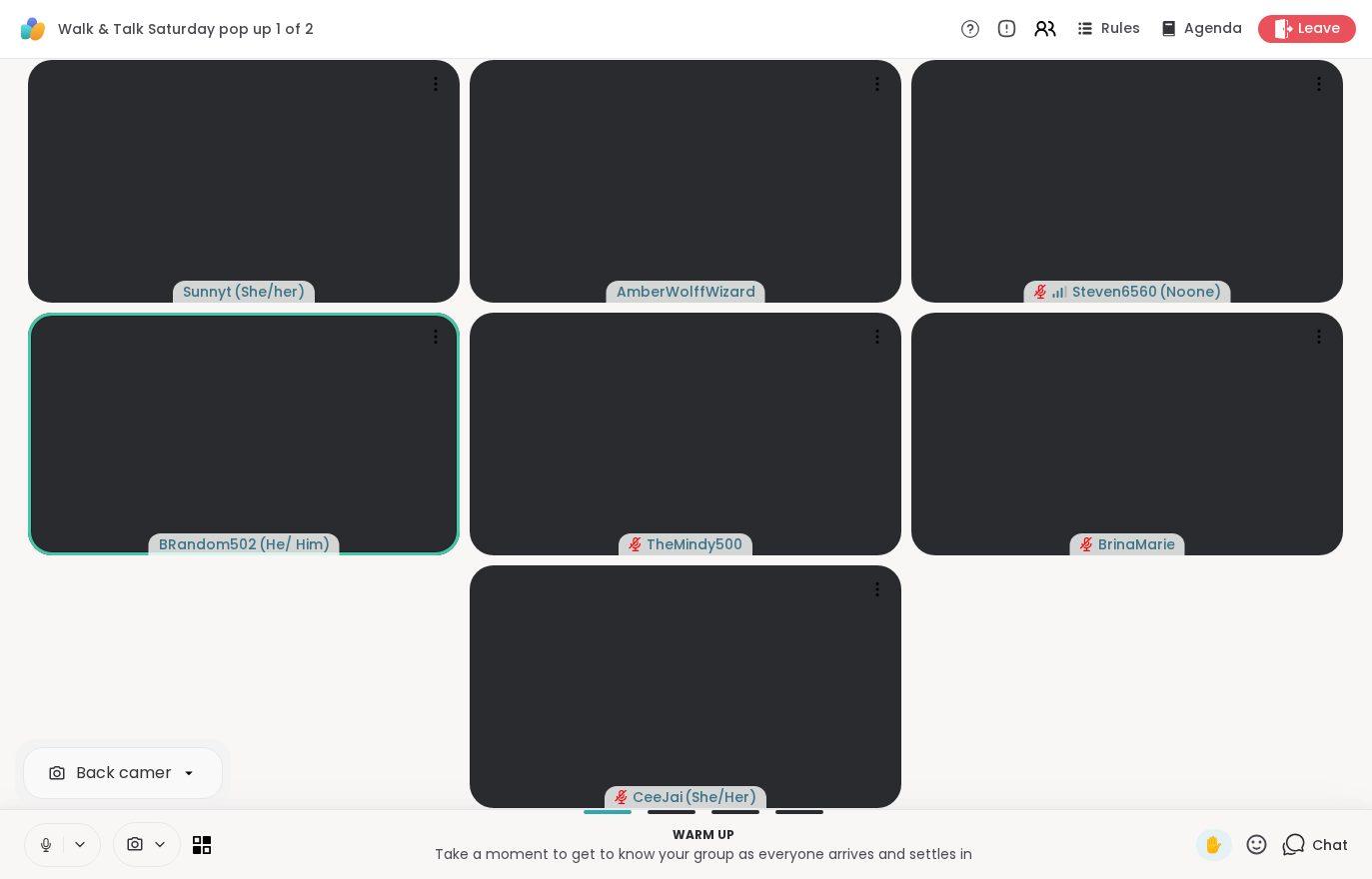 click at bounding box center (44, 845) 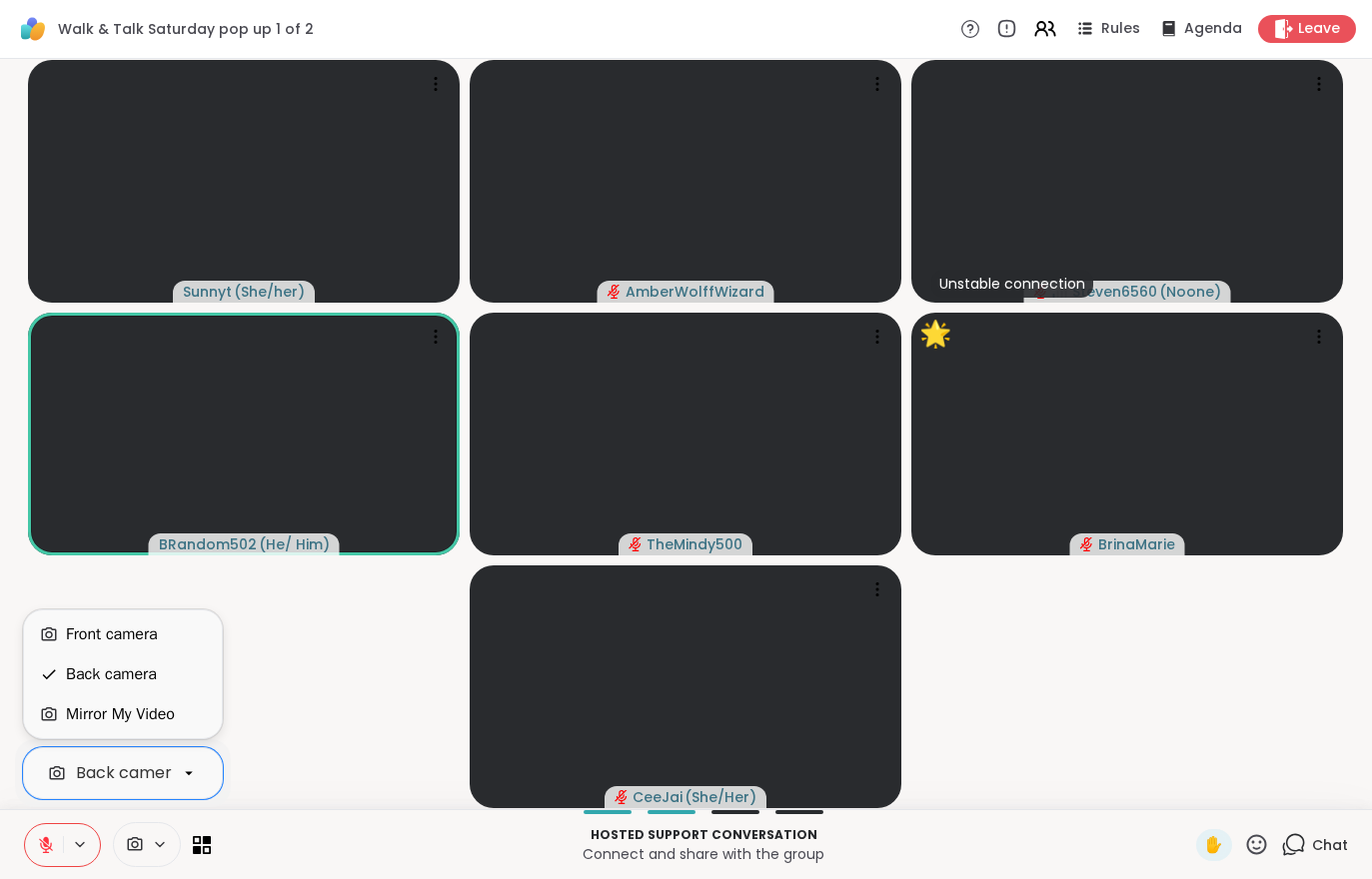 click on "Back camera" at bounding box center (111, 674) 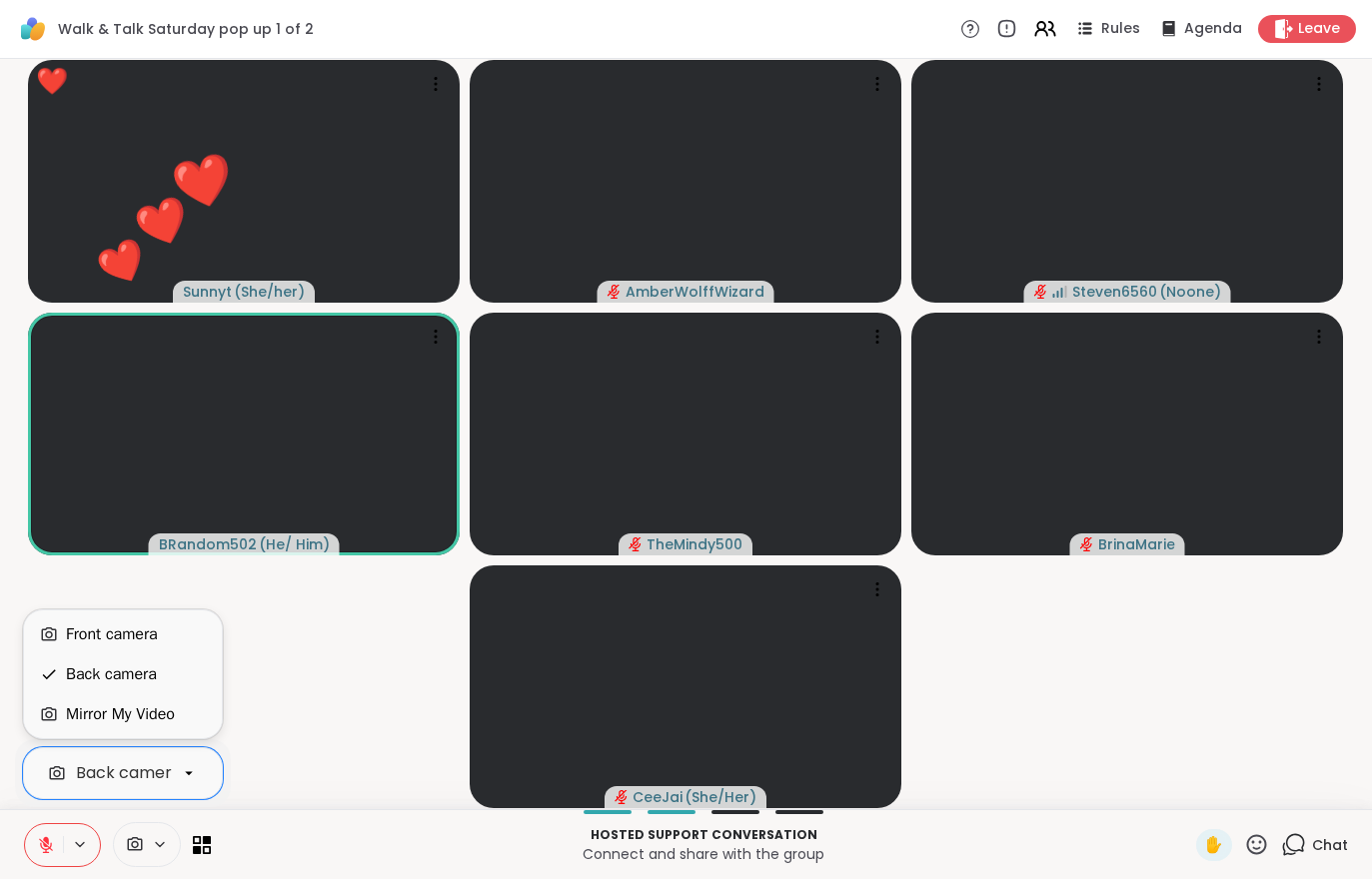 click on "Front camera" at bounding box center [123, 634] 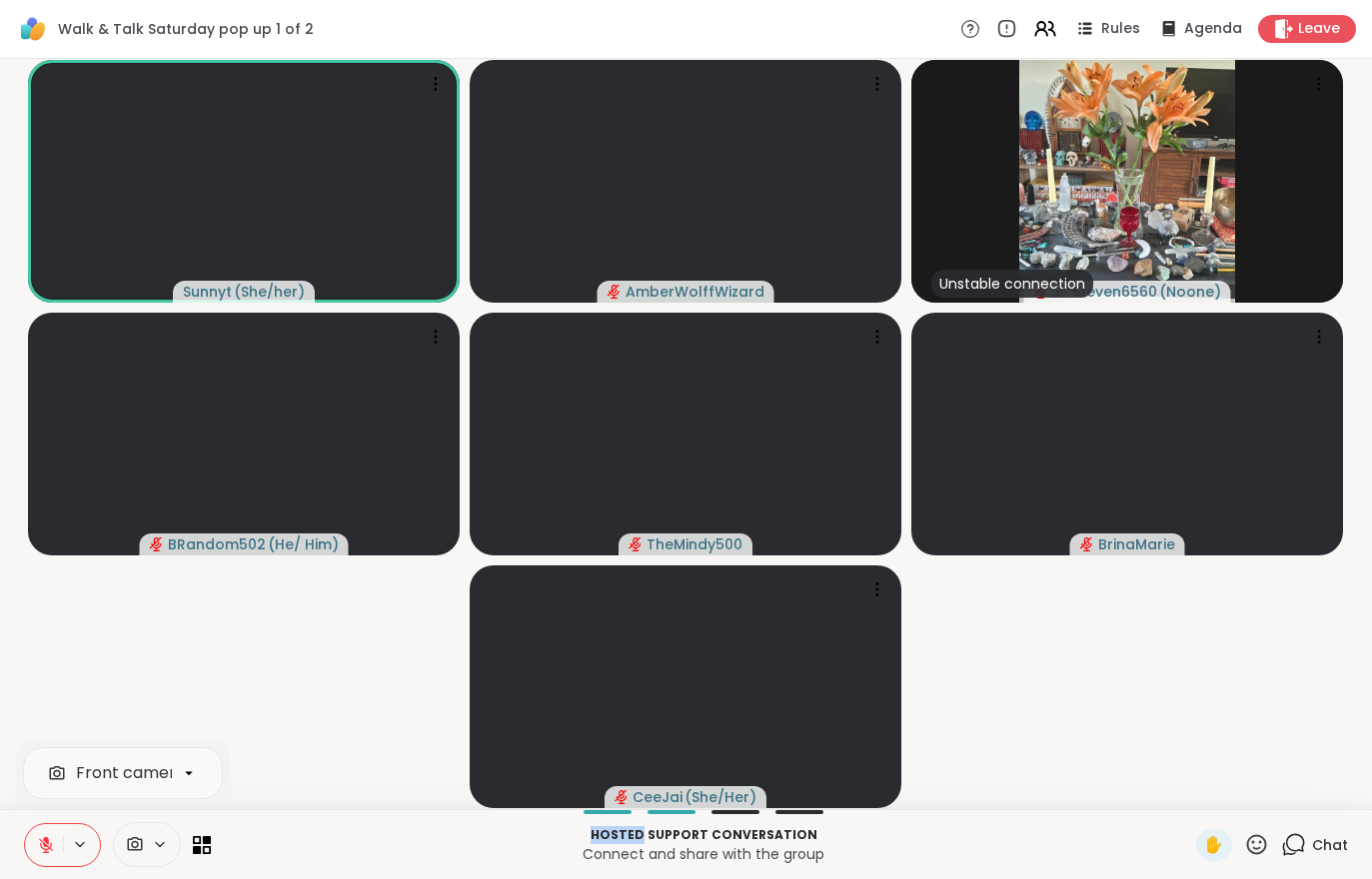 click on "BrinaMarie" at bounding box center (1136, 544) 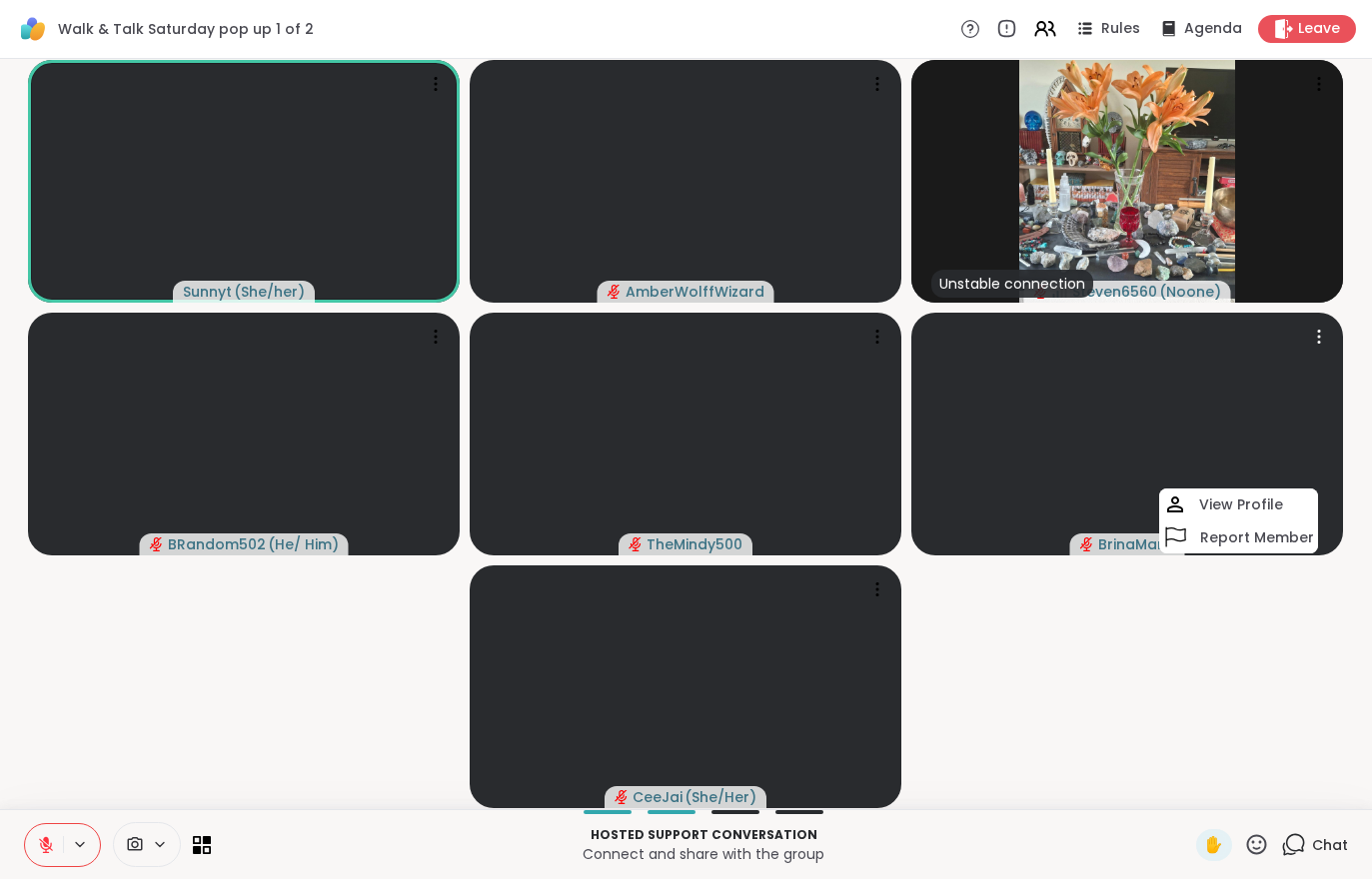 click on "Sunnyt ( She/her ) AmberWolffWizard Unstable connection Steven6560 ( Noone ) BRandom502 ( He/ Him ) TheMindy500 BrinaMarie View Profile Report Member CeeJai ( She/Her )" at bounding box center [686, 434] 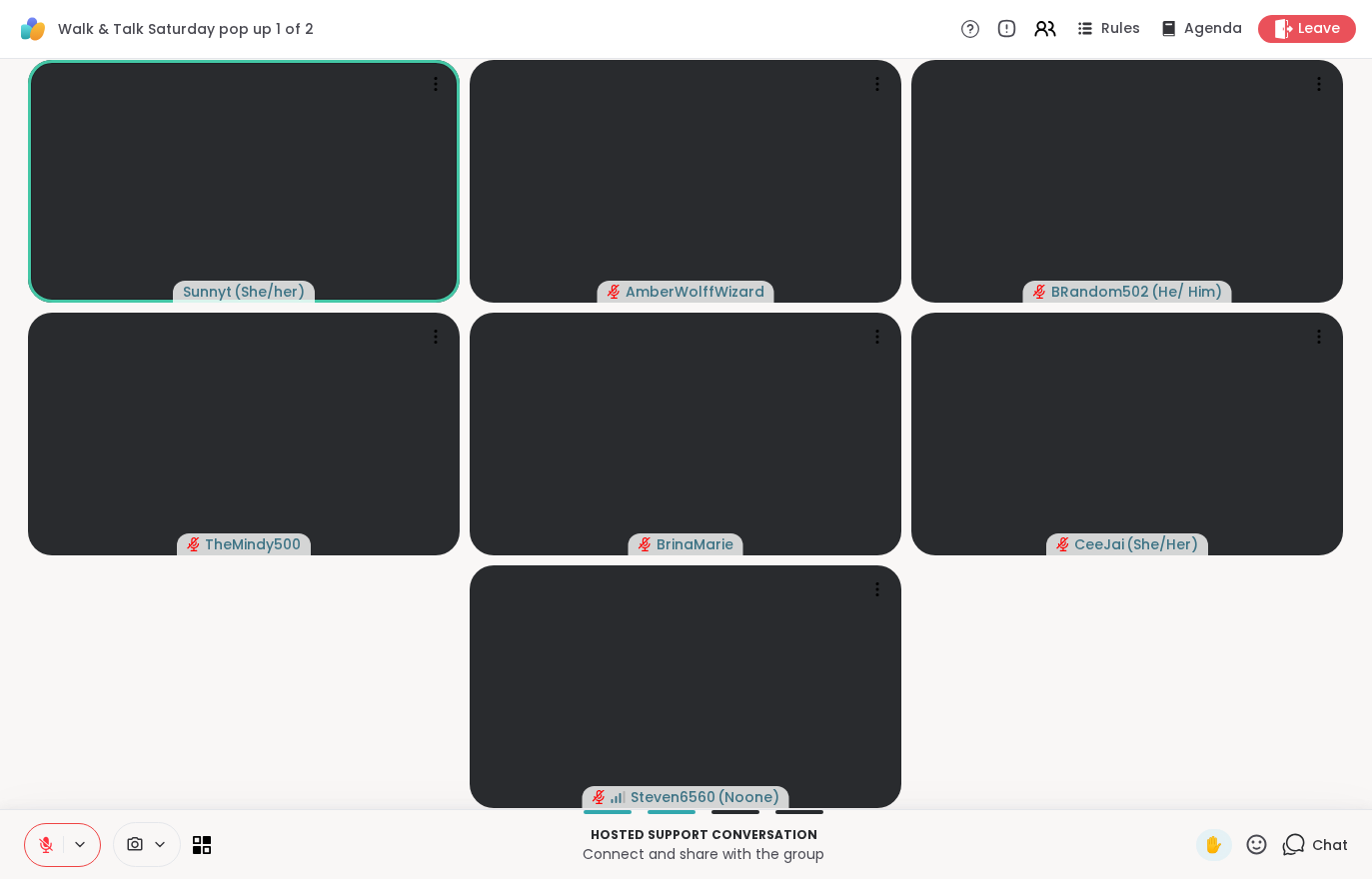 click 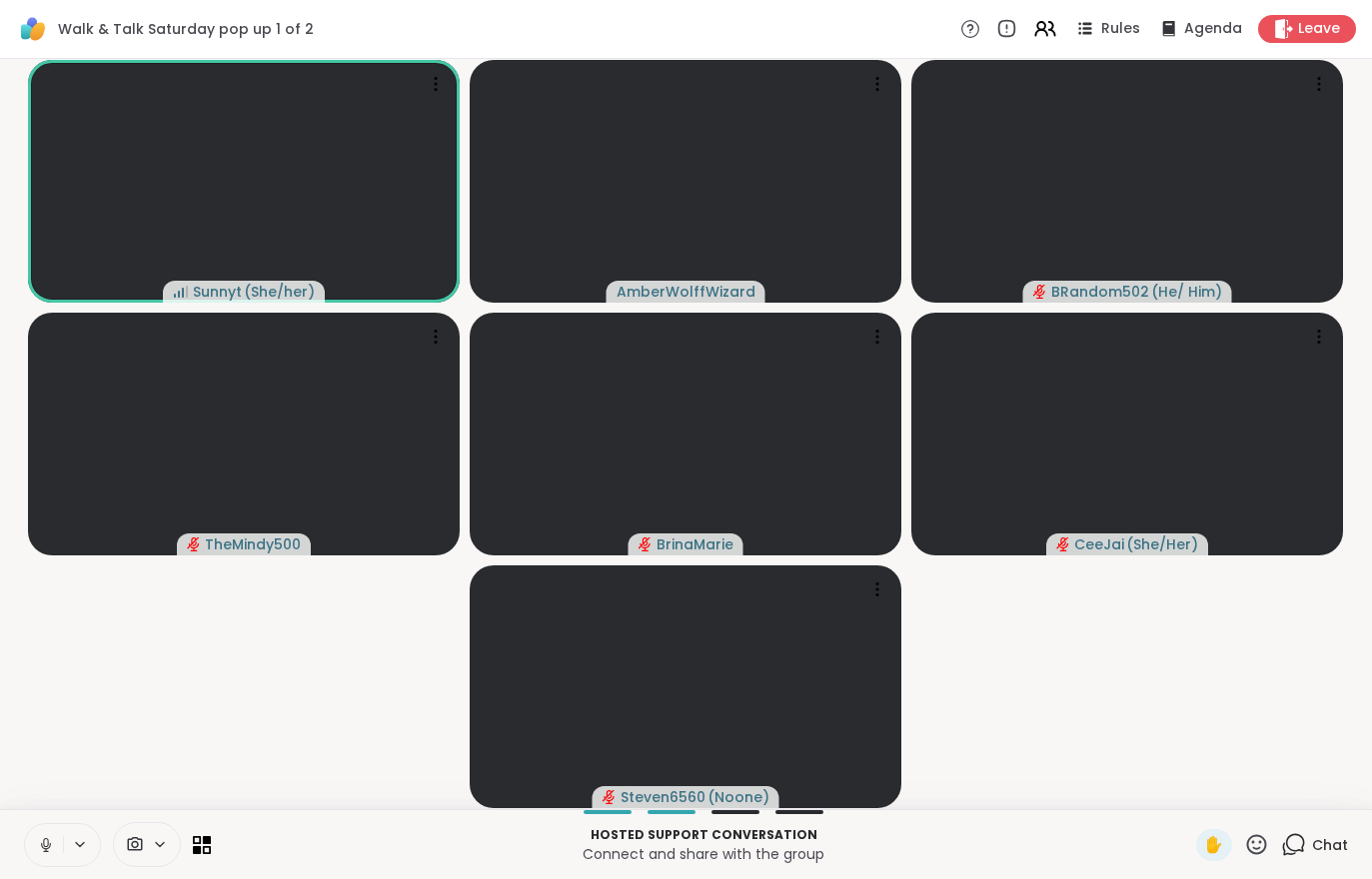click at bounding box center (44, 845) 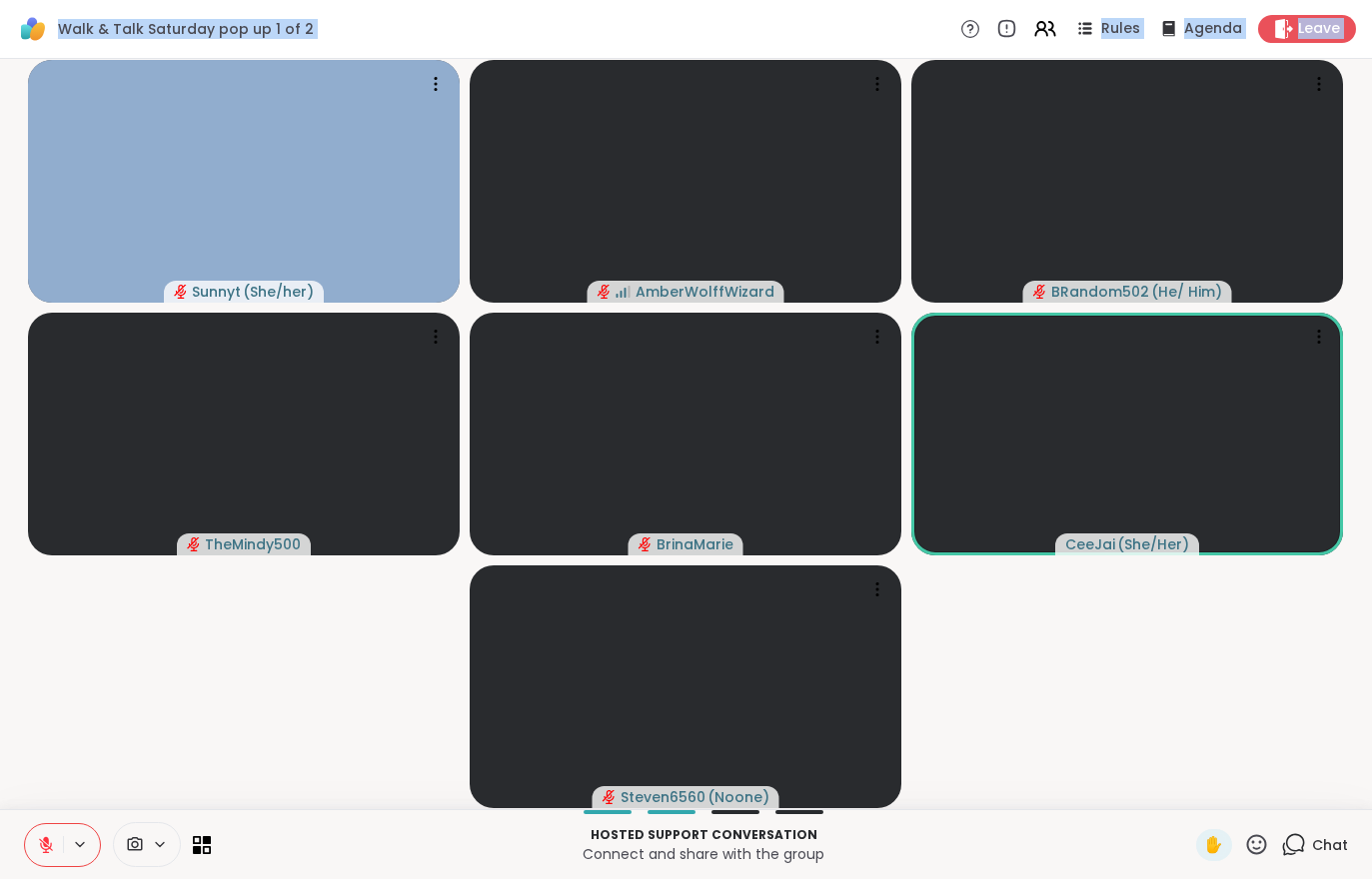click on "Sunny ( She/her ) [PERSON] [PERSON] ( He/ Him ) [PERSON] [PERSON] ( She/Her ) [PERSON] ( Noone )" at bounding box center [686, 434] 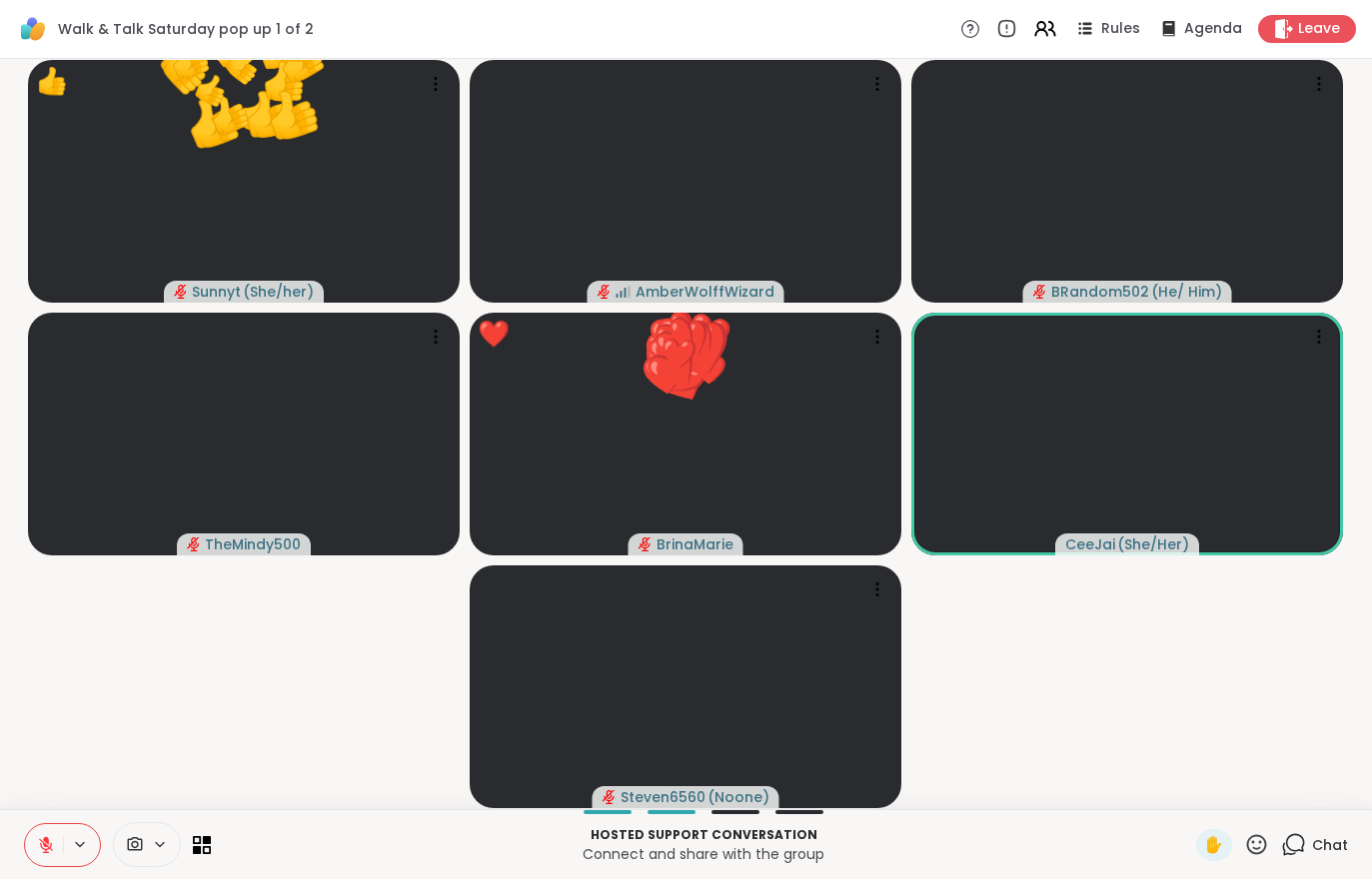 click on "Leave" at bounding box center (1307, 29) 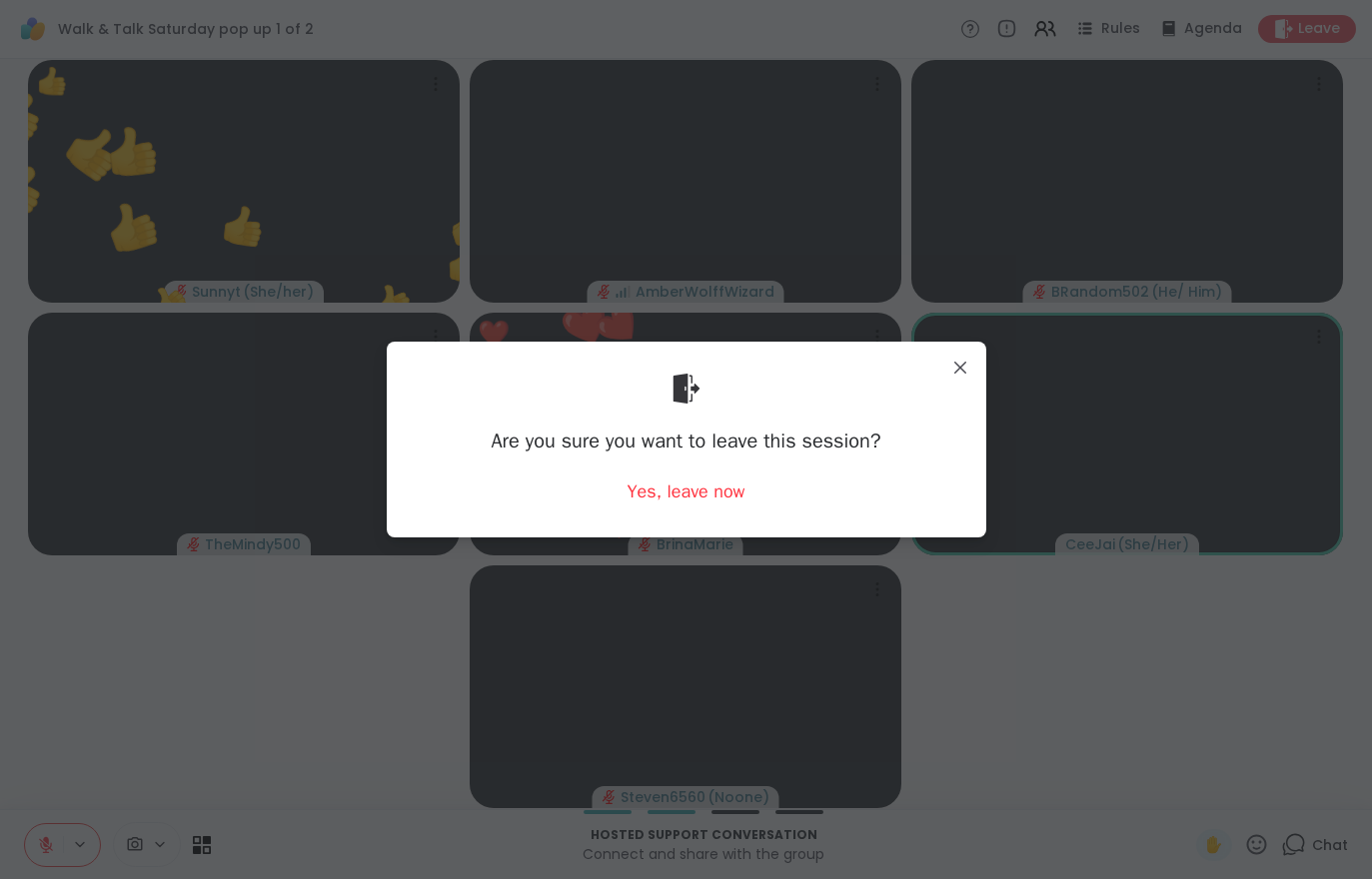 click on "Yes, leave now" at bounding box center (686, 491) 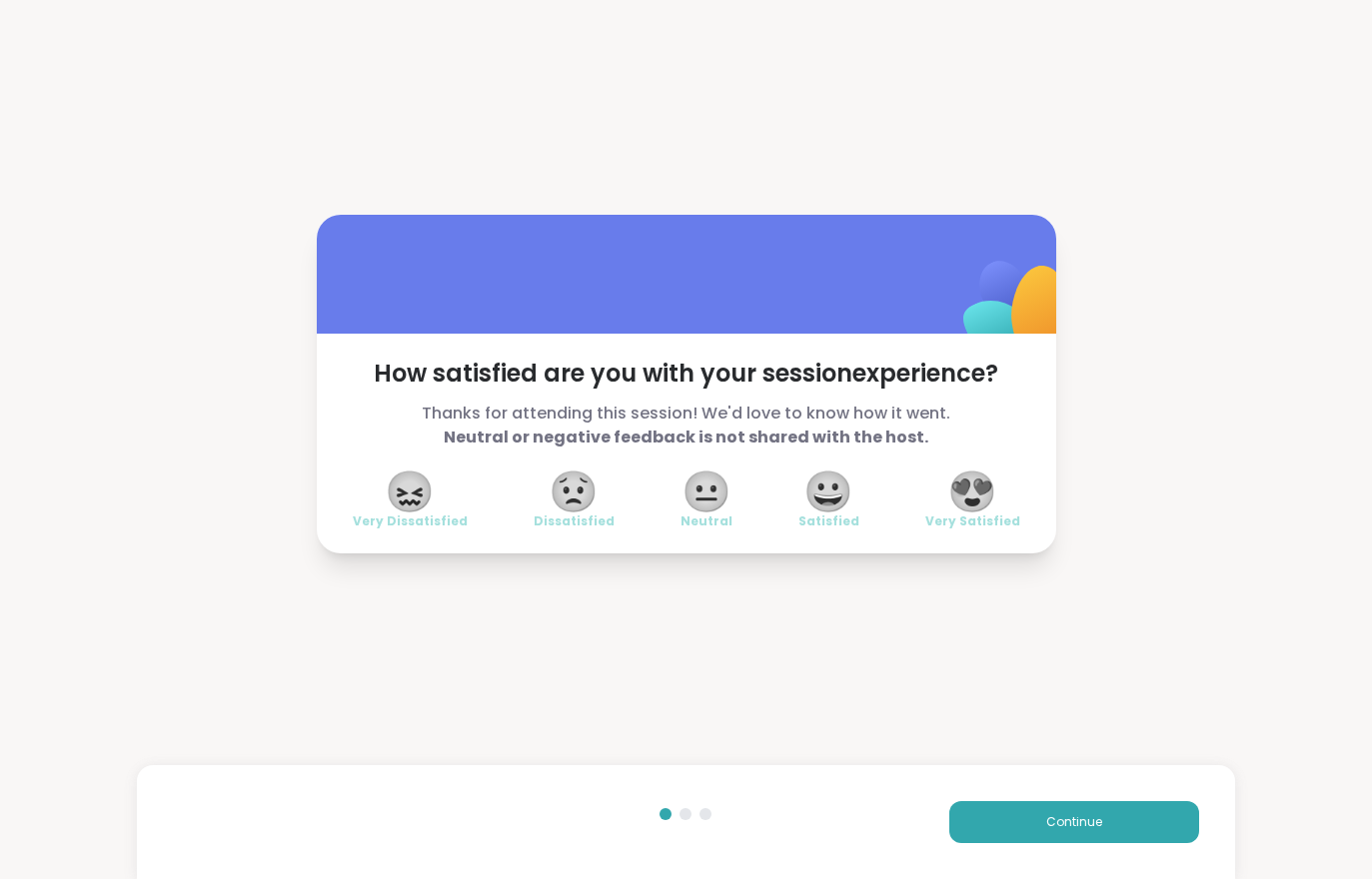 click on "Continue" at bounding box center [1074, 822] 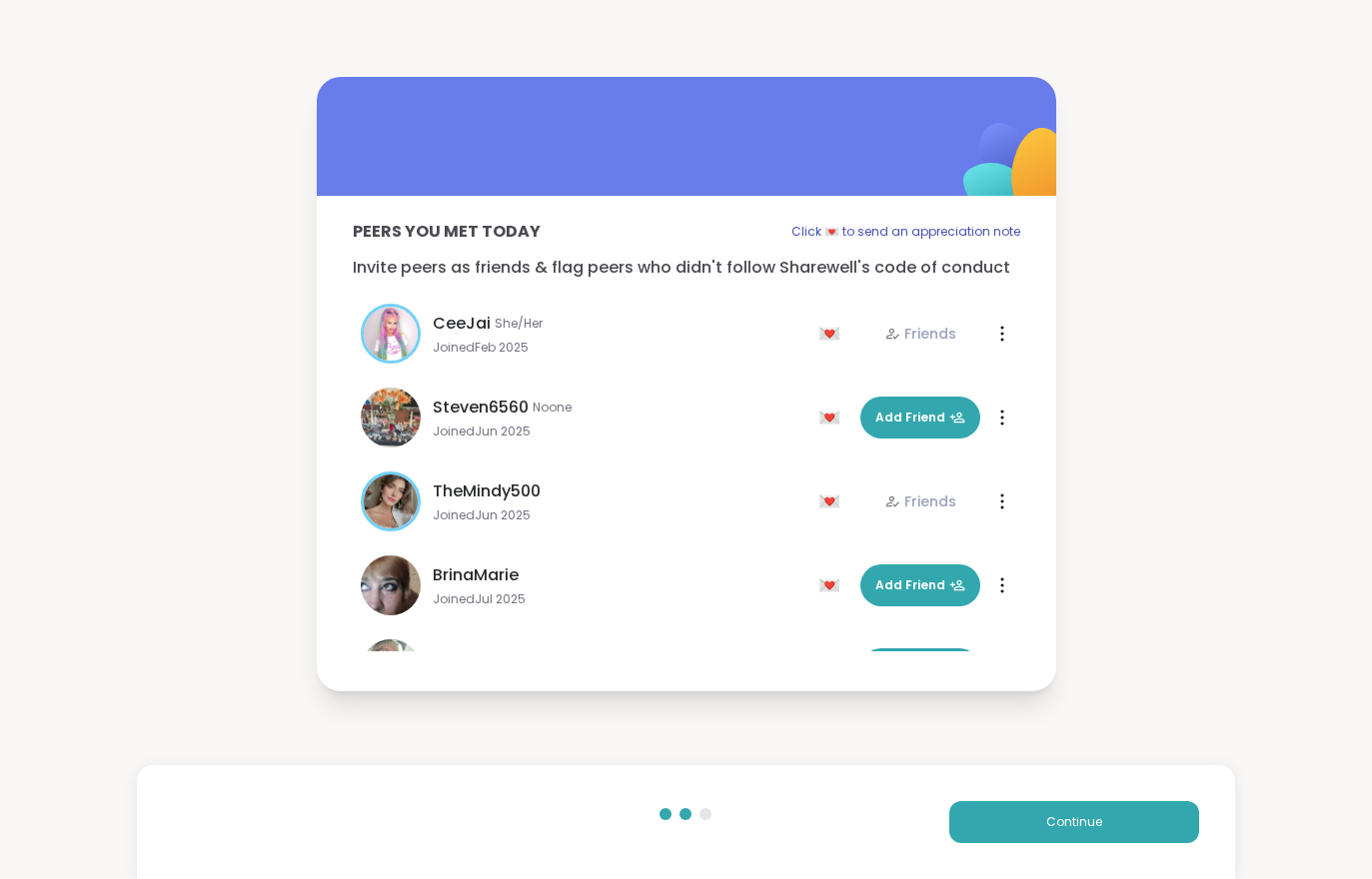 click on "Continue" at bounding box center (1074, 822) 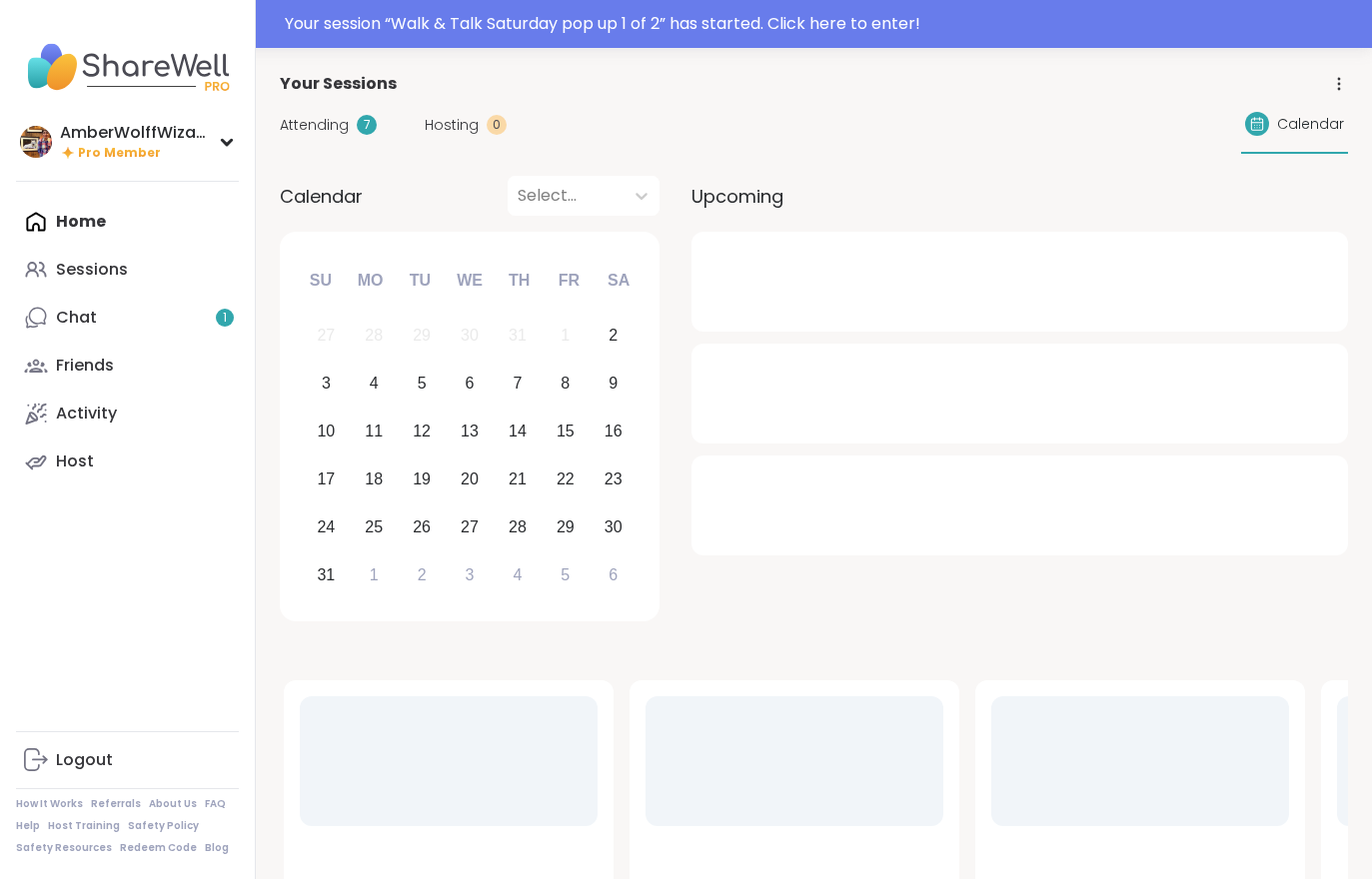 scroll, scrollTop: 0, scrollLeft: 0, axis: both 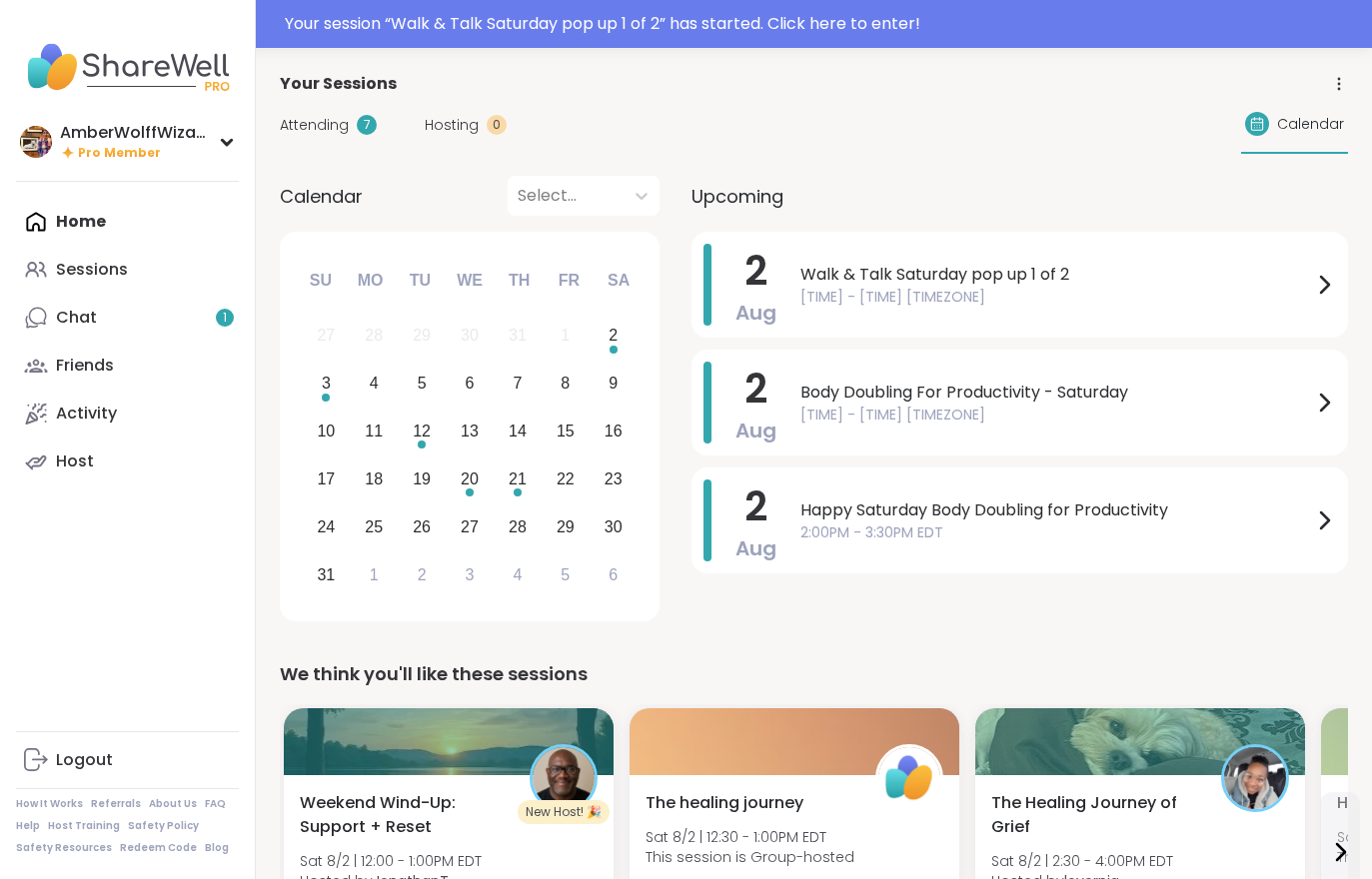 click on "Your Sessions Attending 7 Hosting 0 Calendar Calendar Select... Previous Month Next Month August 2025 Su Mo Tu We Th Fr Sa 27 28 29 30 31 1 2 3 4 5 6 7 8 9 10 11 12 13 14 15 16 17 18 19 20 21 22 23 24 25 26 27 28 29 30 31 1 2 3 4 5 6 Upcoming 2 Aug Walk & Talk Saturday pop up 1 of 2 11:00AM - 11:30AM EDT 2 Aug Body Doubling For Productivity - Saturday 12:30PM - 2:00PM EDT 2 Aug Happy Saturday Body Doubling for Productivity  2:00PM - 3:30PM EDT We think you'll like these sessions New Host! 🎉 Weekend Wind-Up: Support + Reset Sat 8/2 | 12:00 - 1:00PM EDT Hosted by  JonathanT Self-care Stress management Self reflection + 1  more topic Sign Up 3 spots left The healing journey Sat 8/2 | 12:30 - 1:00PM EDT This session is Group-hosted Healing Relationship struggles Life events Sign Up 11 spots left The Healing Journey of Grief Sat 8/2 | 2:30 - 4:00PM EDT Hosted by  levornia Loss of a loved one Grief Spirituality + 1  more topic Sign Up 3 spots left Healing the burden  Sat 8/2 | 4:00 - 5:30PM EDT Depression P" at bounding box center [813, 1689] 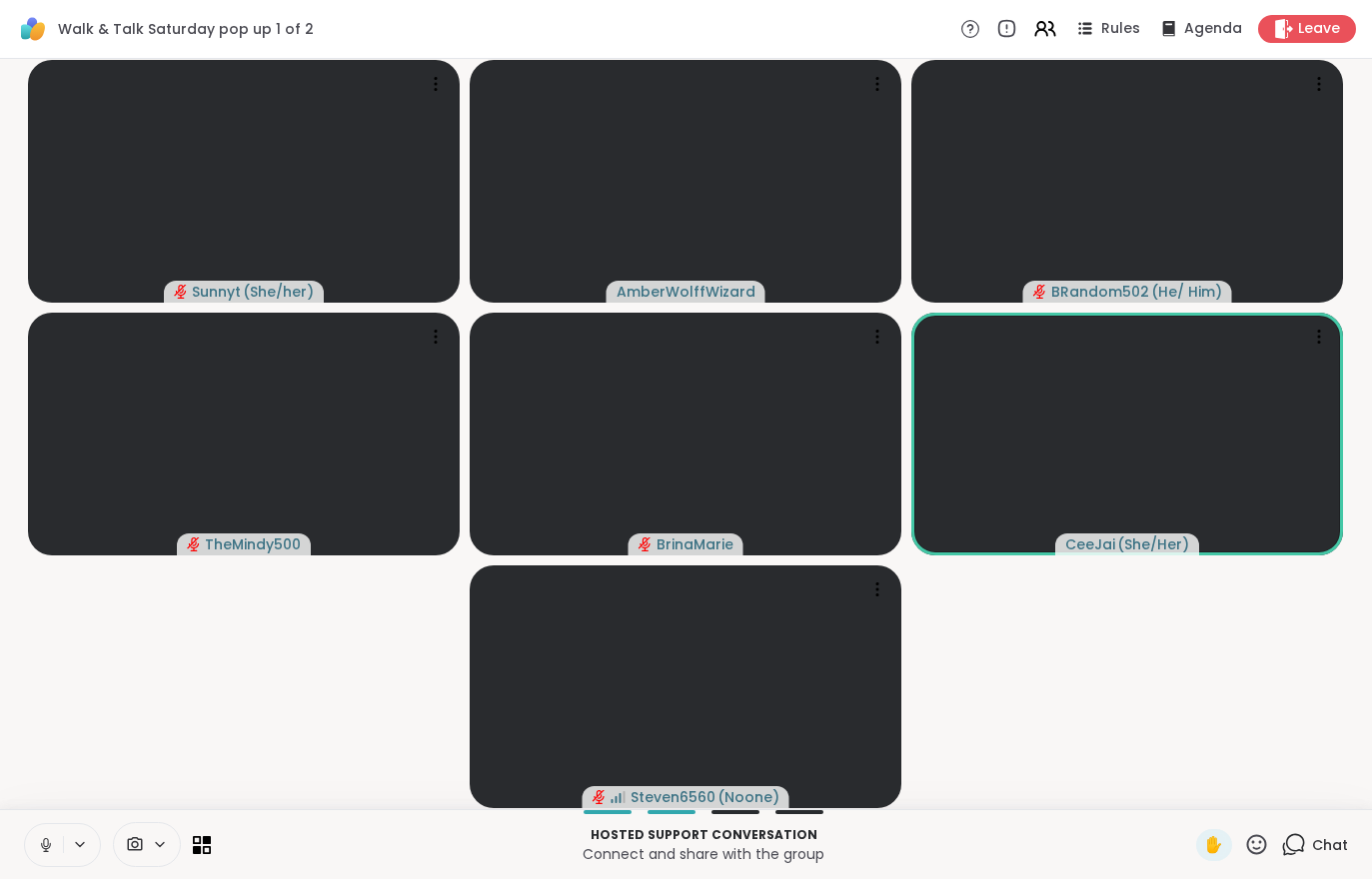 click on "Sunny ( She/her ) [PERSON] [PERSON] ( He/ Him ) [PERSON] [PERSON] ( She/Her ) [PERSON] ( Noone )" at bounding box center (686, 434) 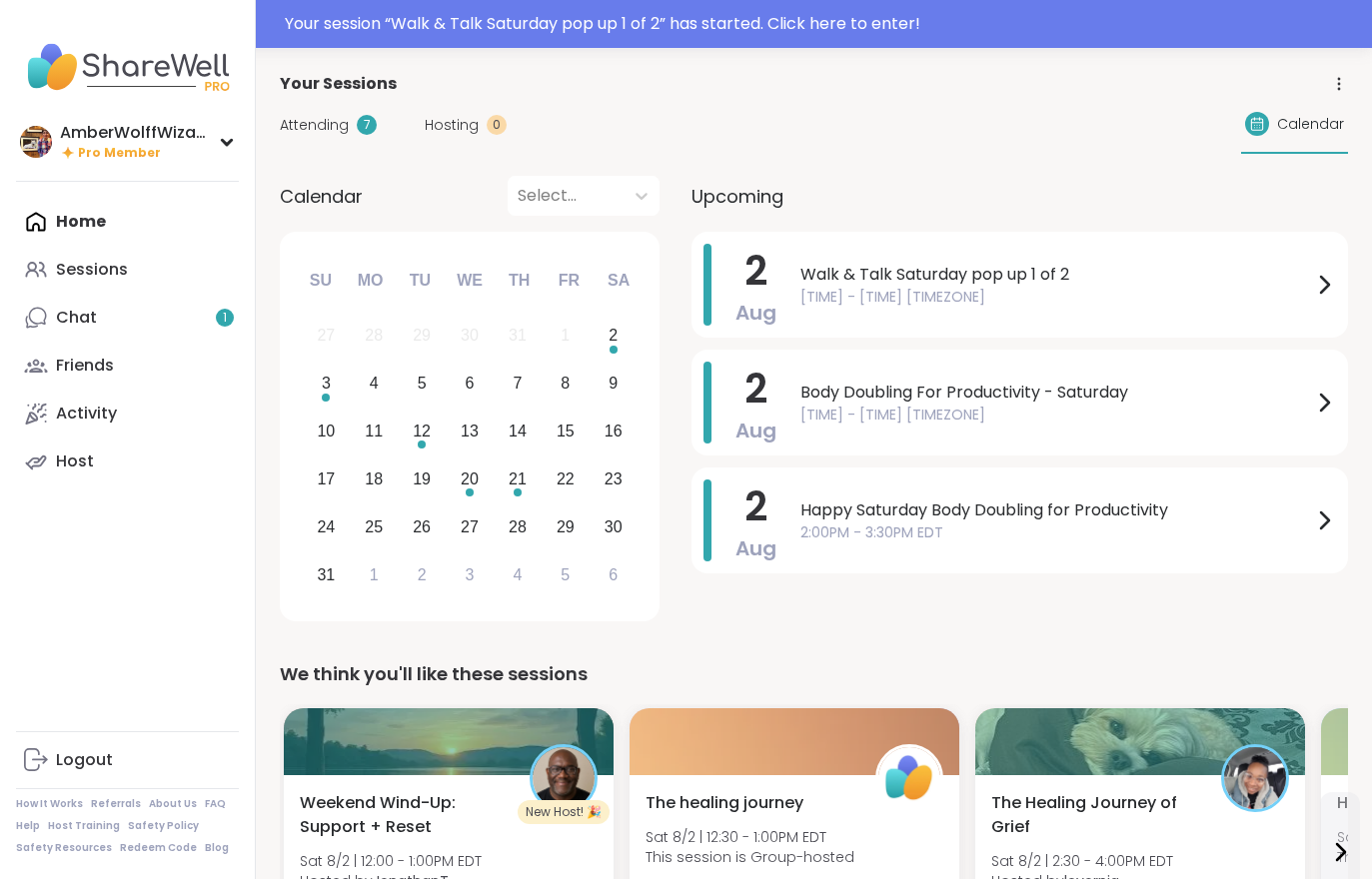 scroll, scrollTop: 0, scrollLeft: 0, axis: both 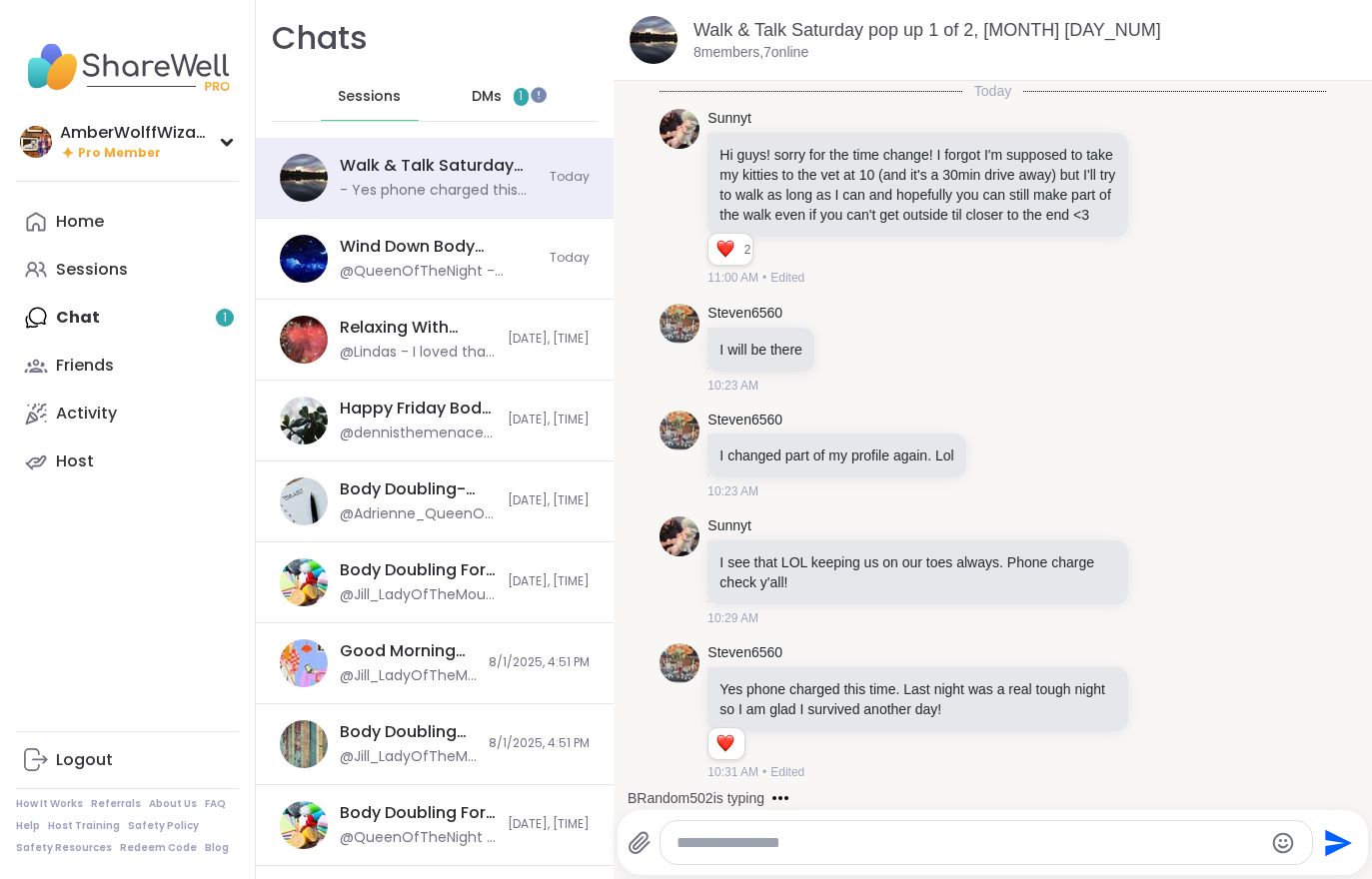click on "Walk & Talk Saturday pop up 1 of 2, [MONTH] [DAY_NUM] [NUM]  members,  [NUM]  online" at bounding box center (992, 40) 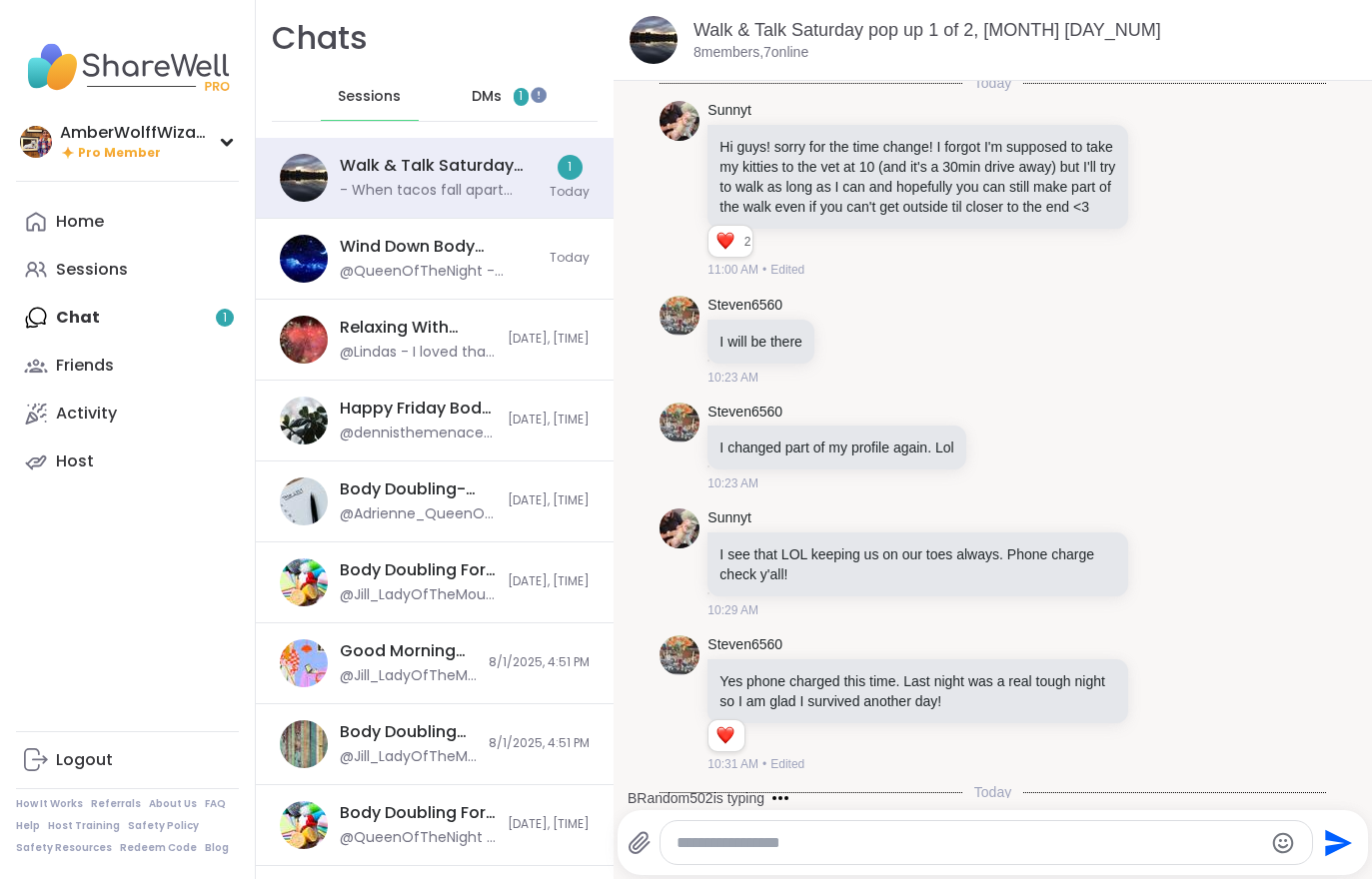 scroll, scrollTop: 134, scrollLeft: 0, axis: vertical 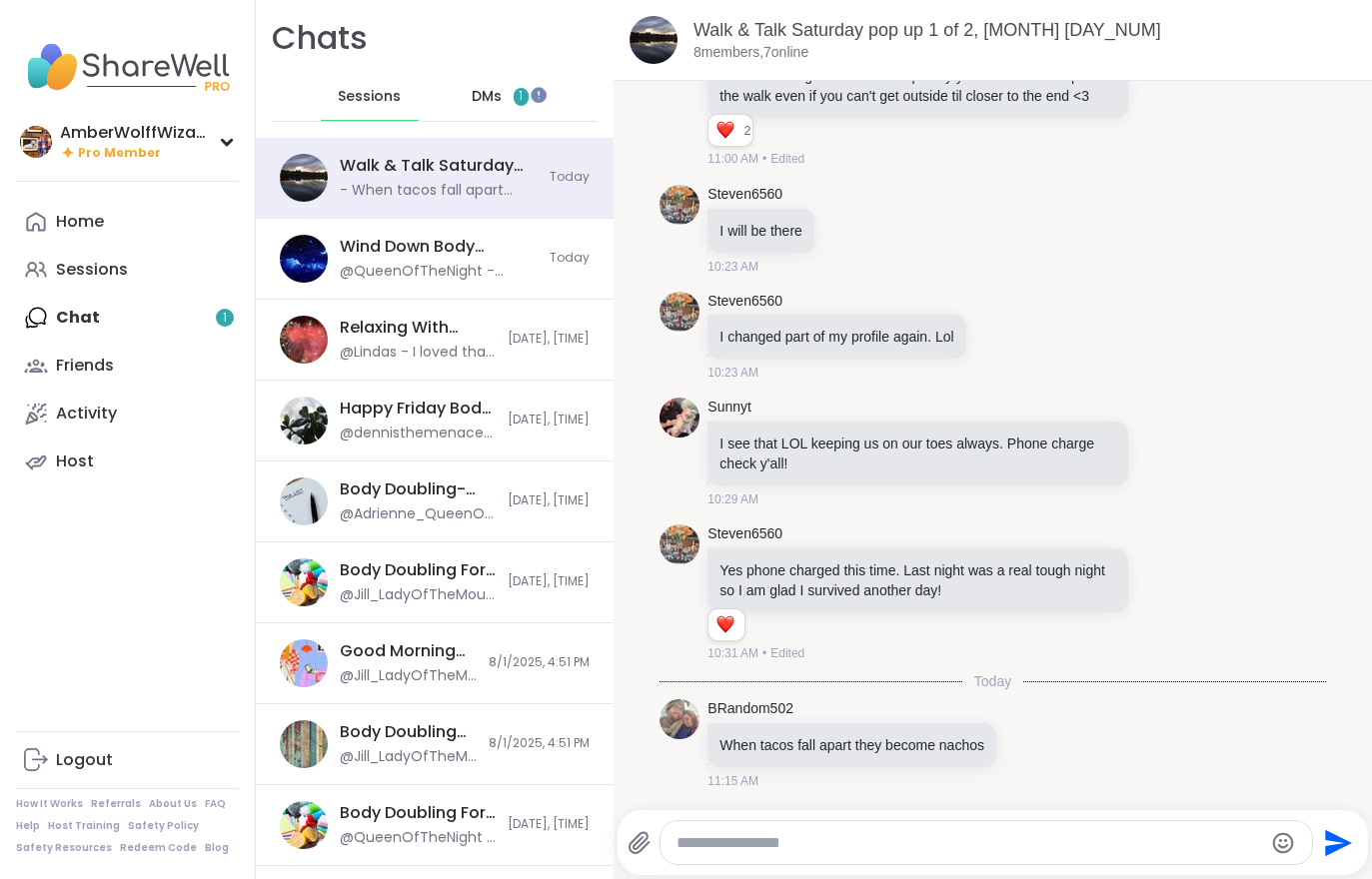 click on "DMs" at bounding box center (487, 97) 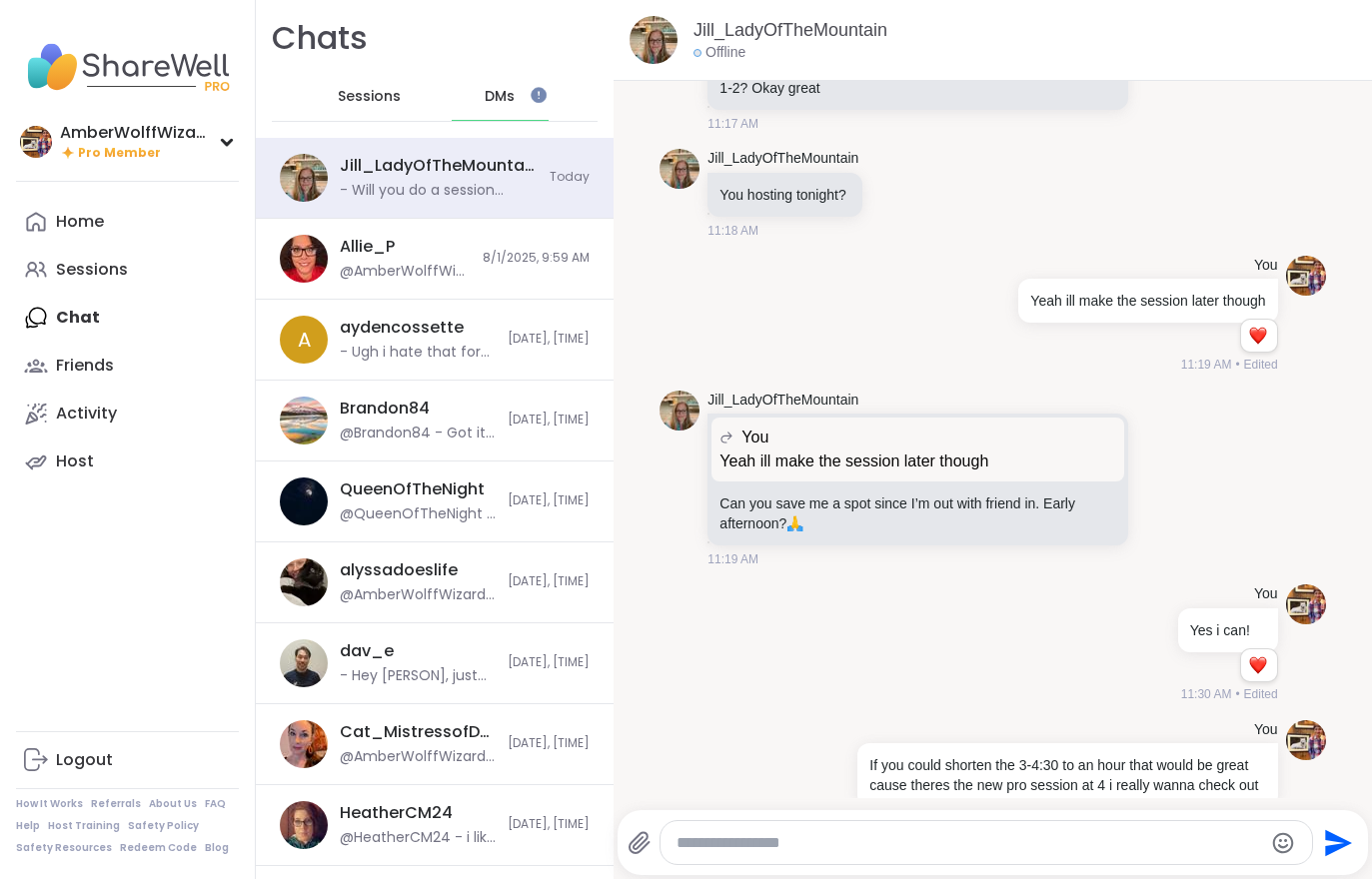 scroll, scrollTop: 6030, scrollLeft: 0, axis: vertical 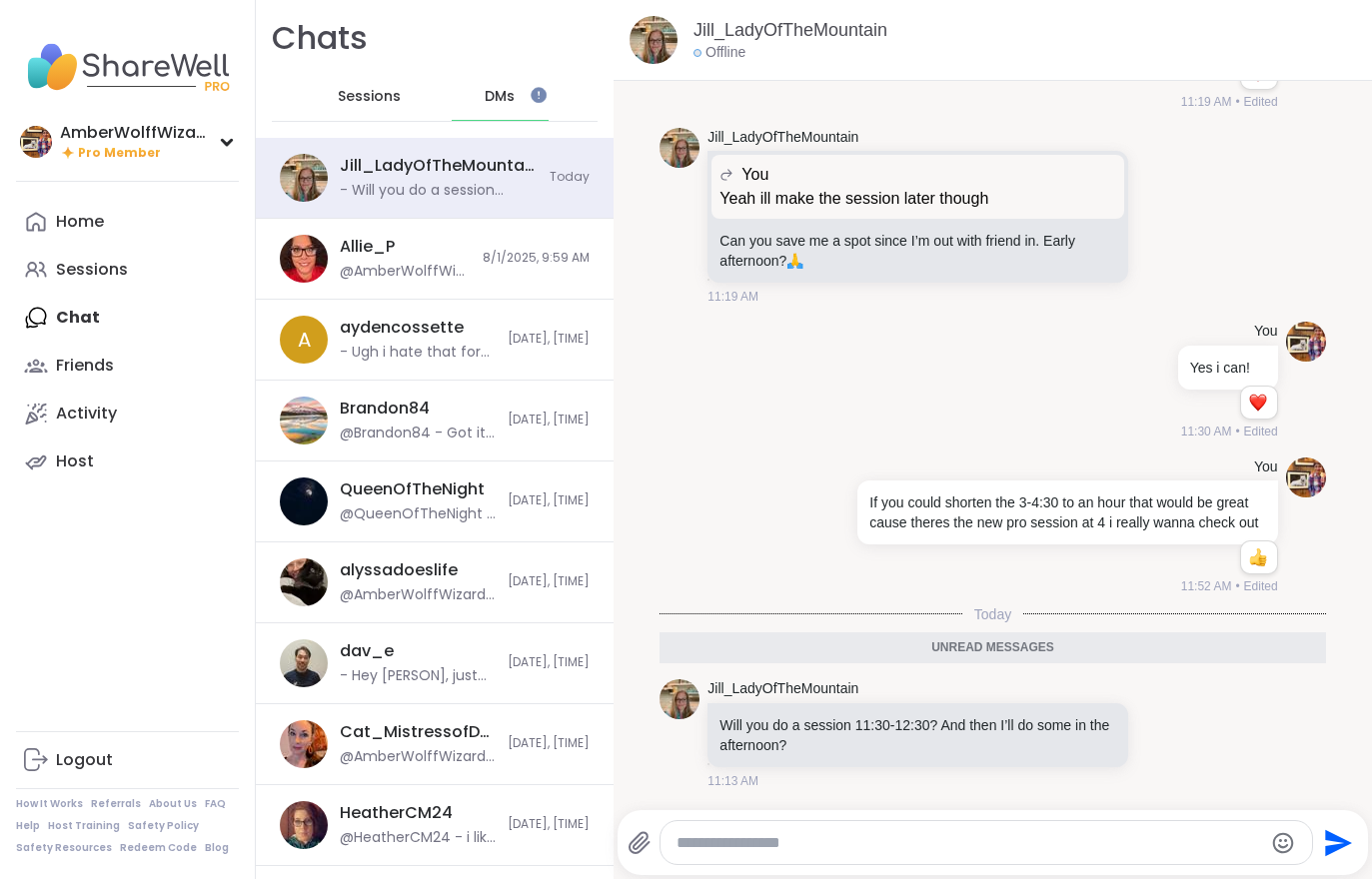 click on "Sessions" at bounding box center [92, 270] 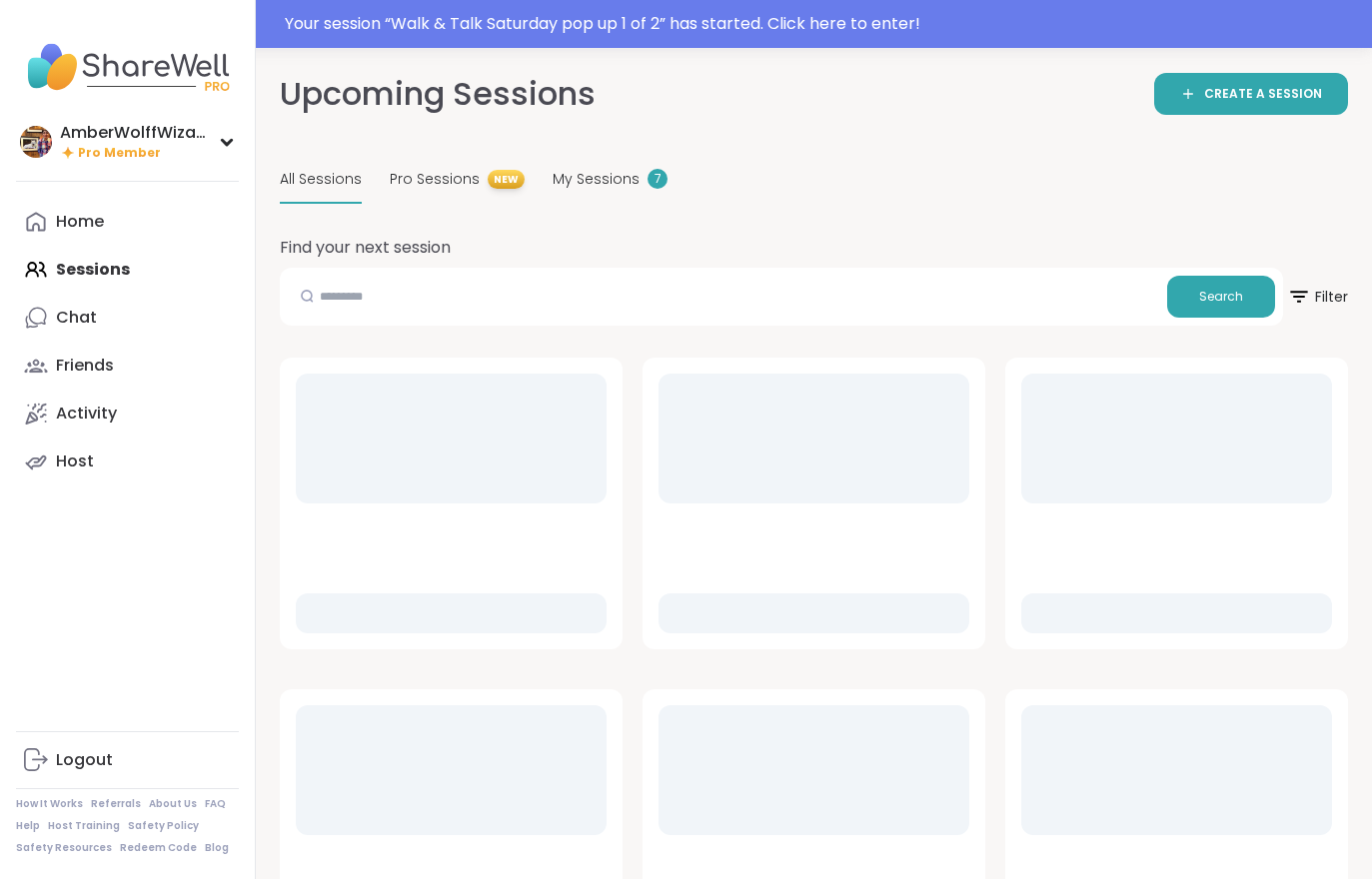click on "My Sessions" at bounding box center (596, 179) 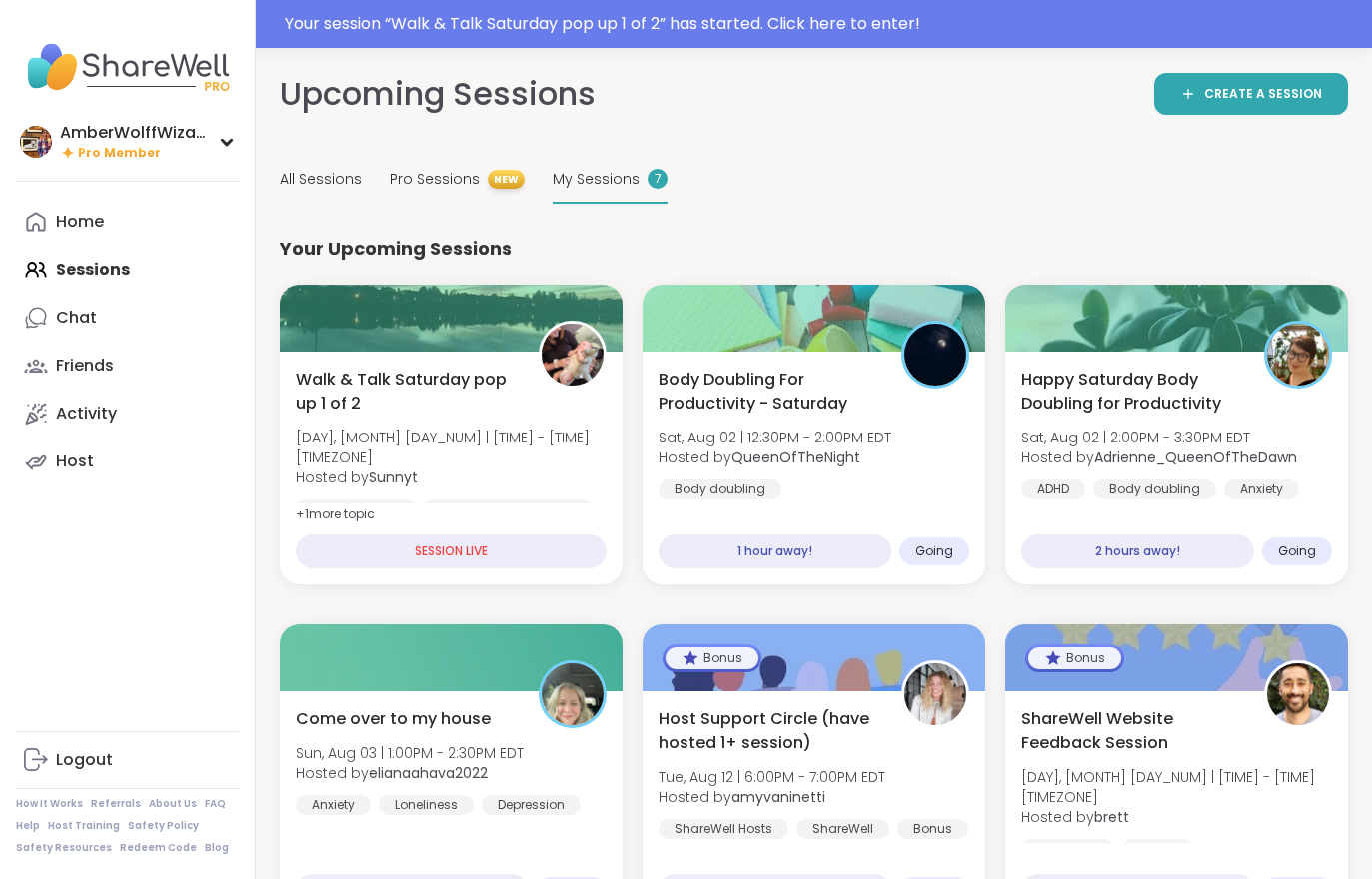 click on "Hosted by  Sunny" at bounding box center (451, 477) 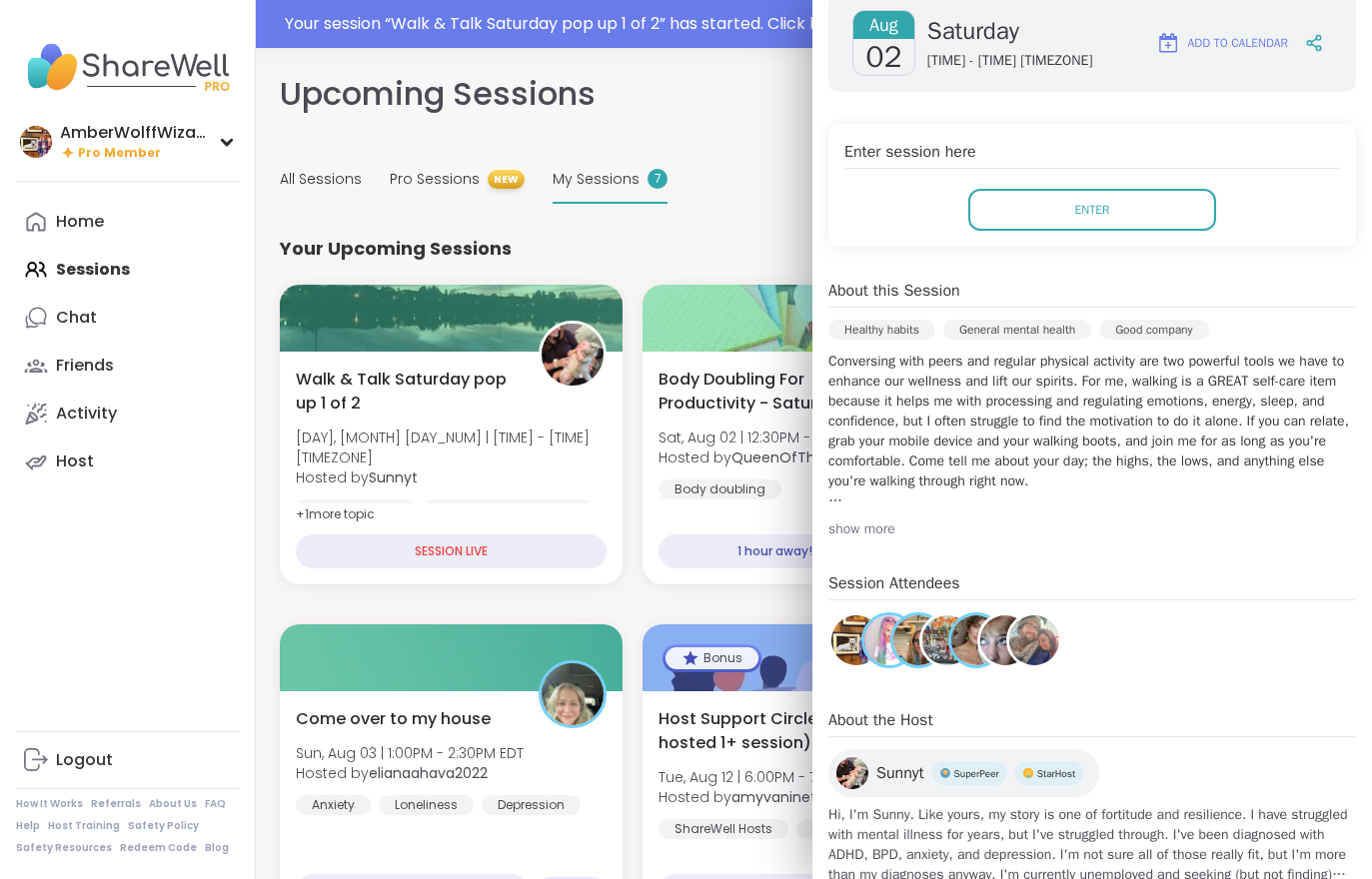 scroll, scrollTop: 301, scrollLeft: 0, axis: vertical 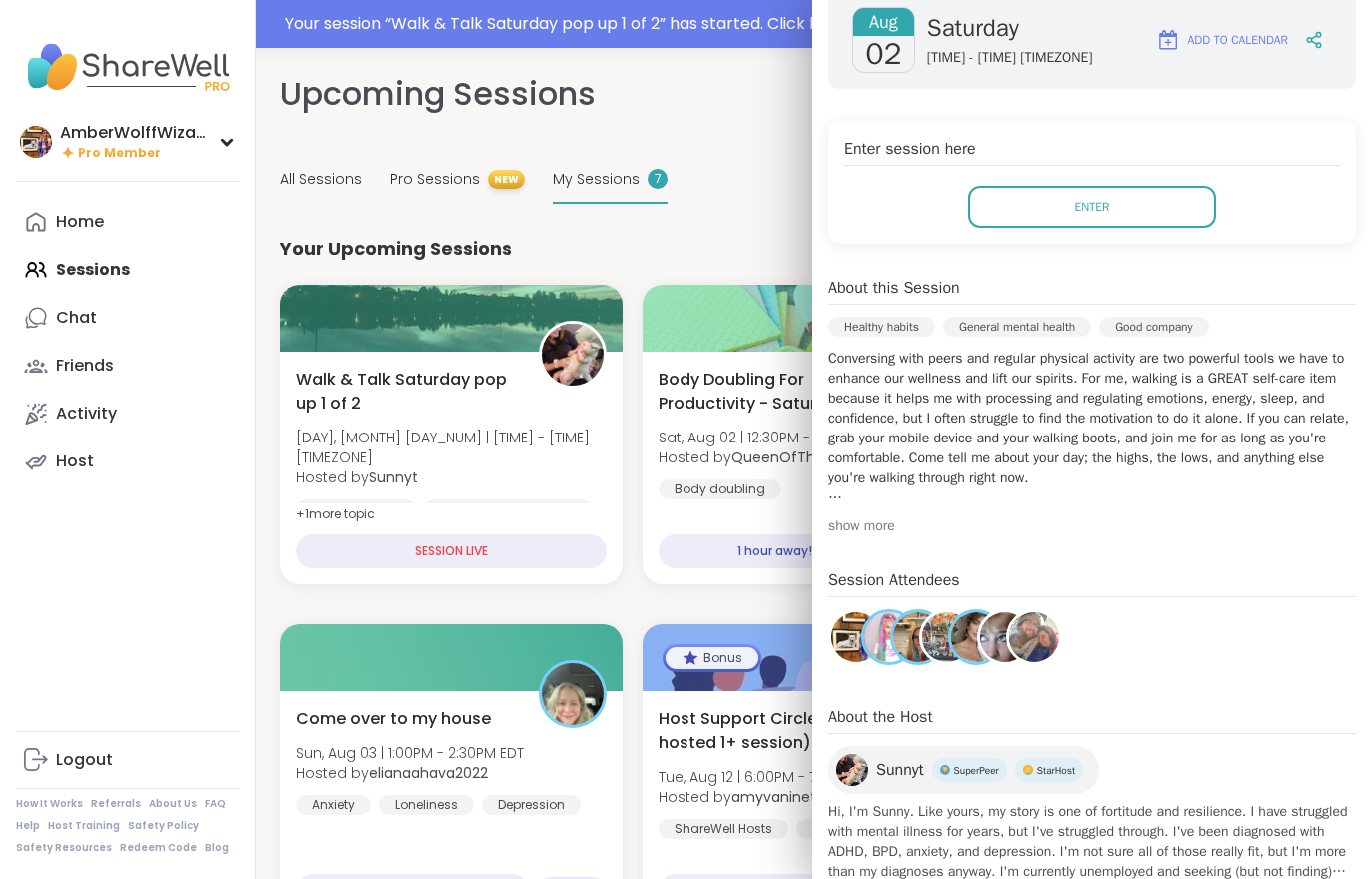 click on "Enter" at bounding box center (1092, 207) 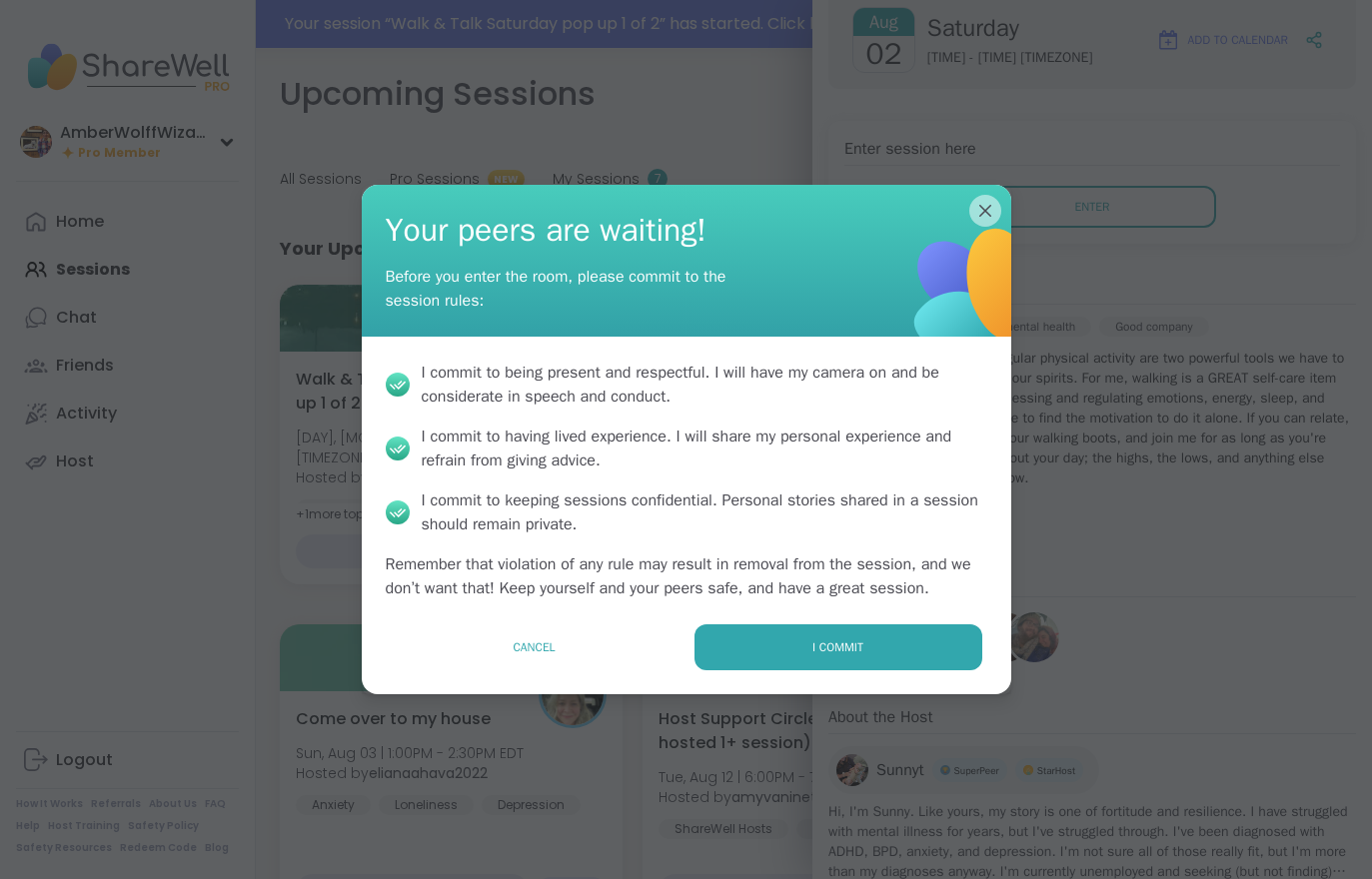 click on "I commit" at bounding box center (838, 647) 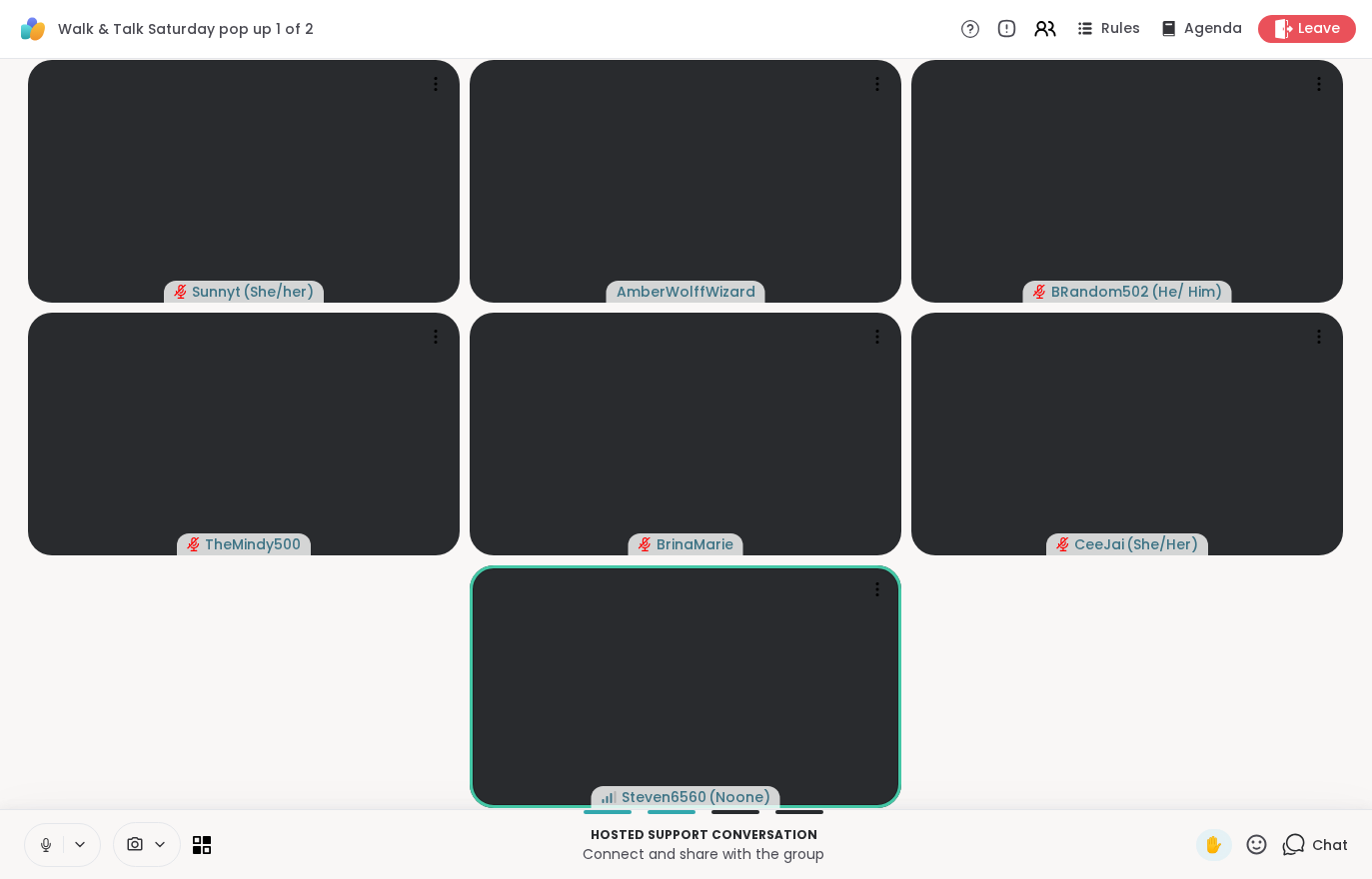 click on "Sunny ( She/her ) [PERSON] [PERSON] ( He/ Him ) [PERSON] [PERSON] ( She/Her ) [PERSON] ( Noone )" at bounding box center (686, 434) 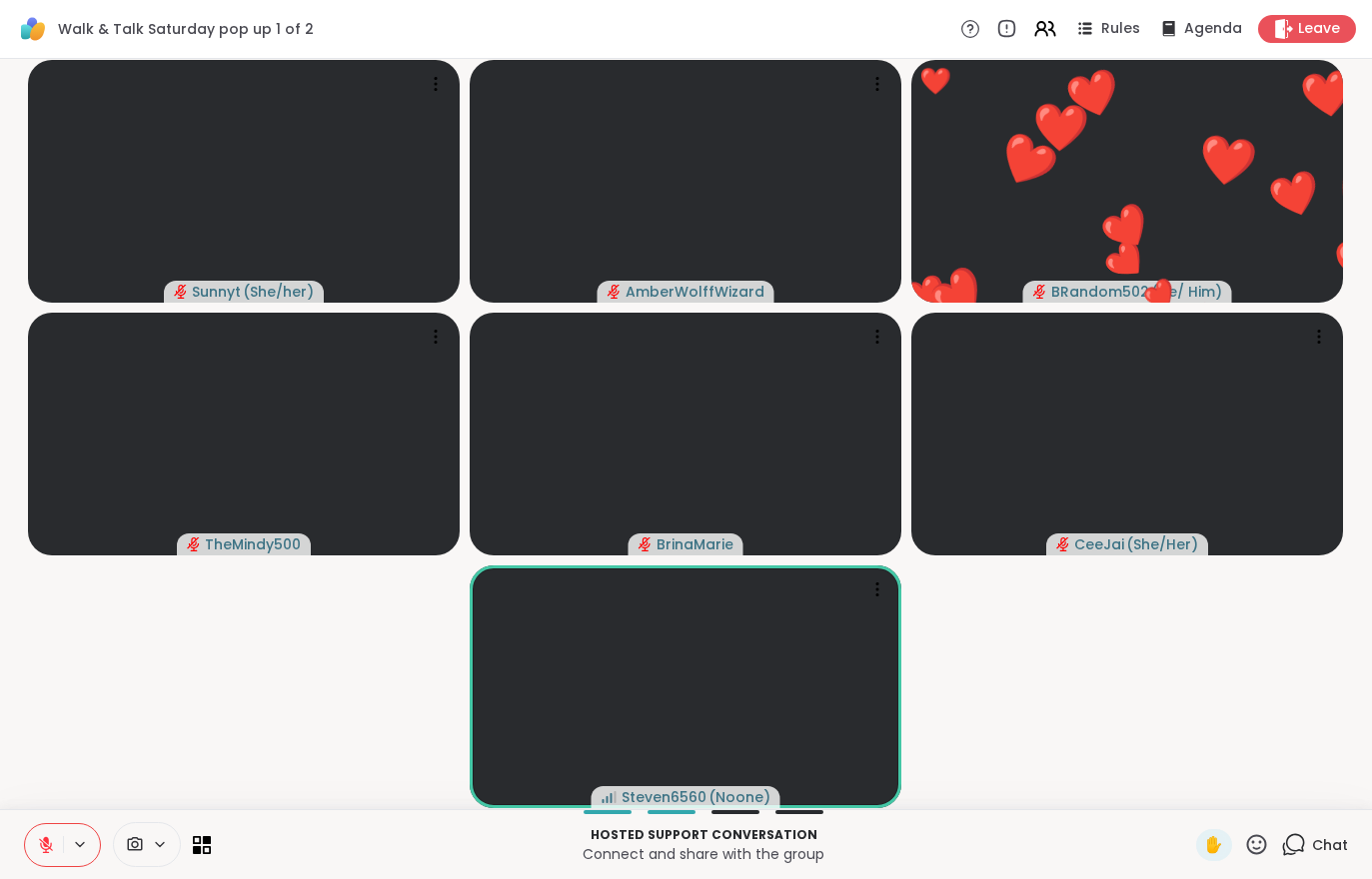 click on "Connect and share with the group" at bounding box center (703, 854) 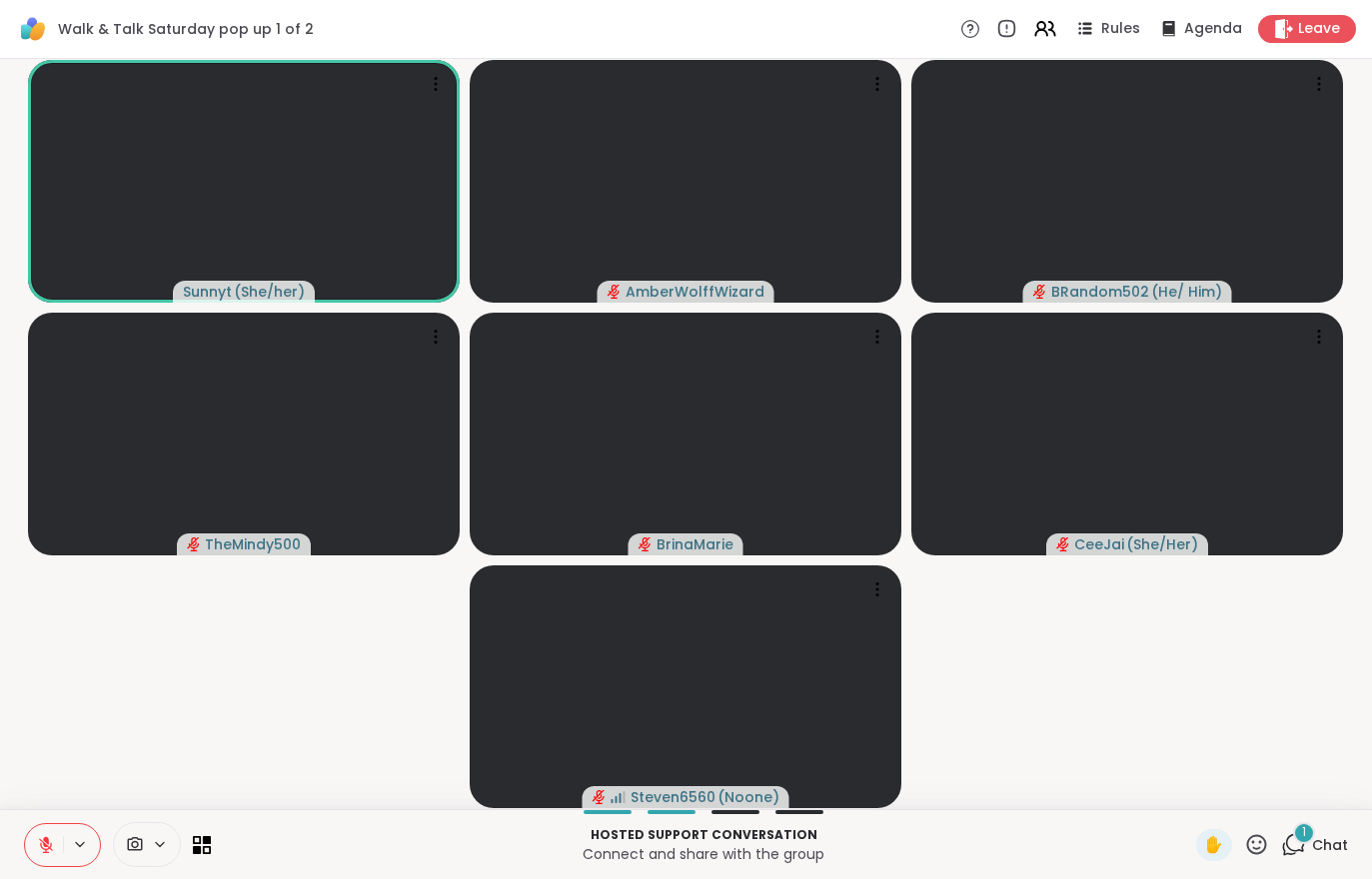 click on "Hosted support conversation Connect and share with the group ✋ 1 Chat" at bounding box center [686, 844] 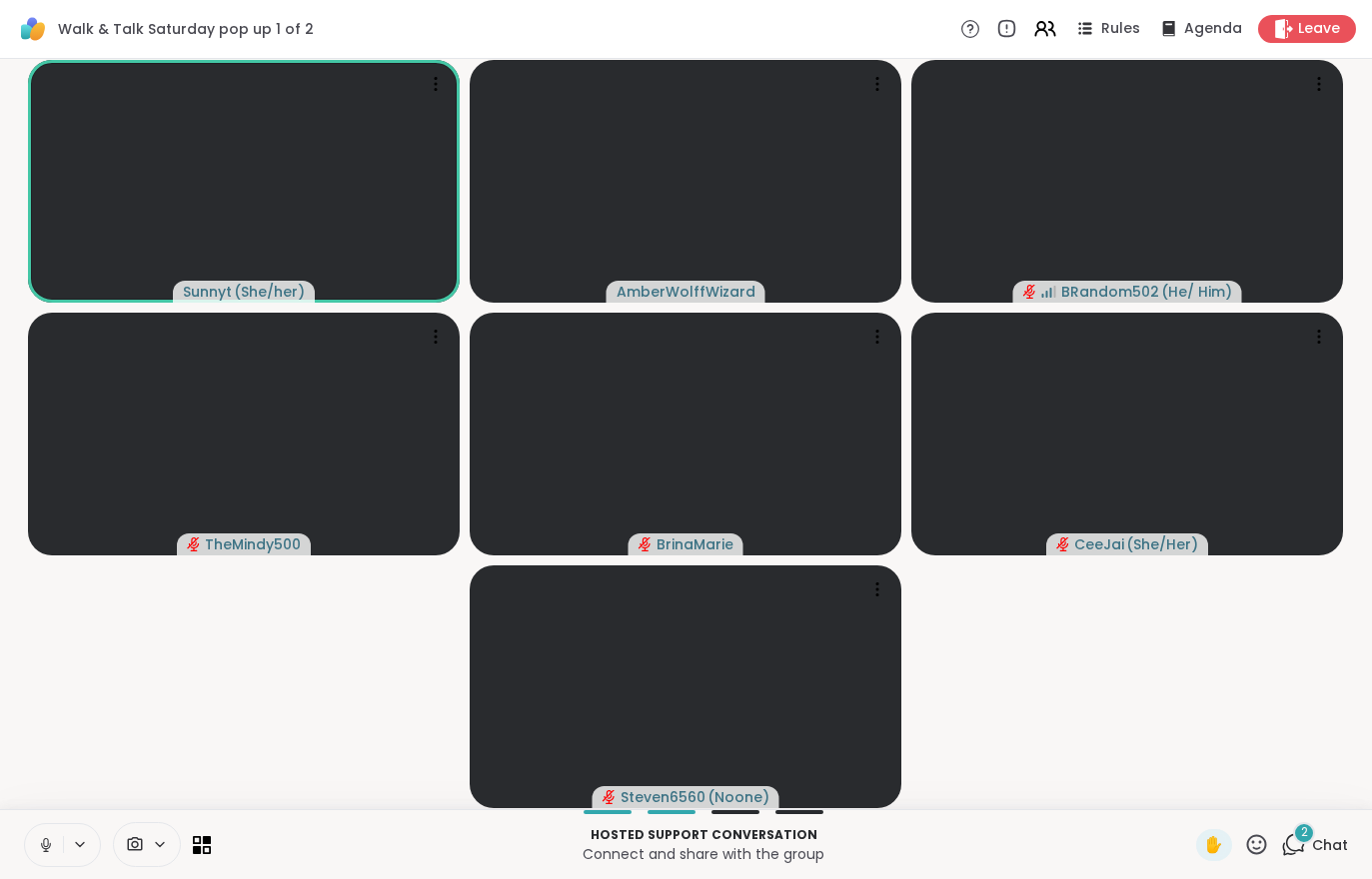 click on "2 Chat" at bounding box center (1314, 845) 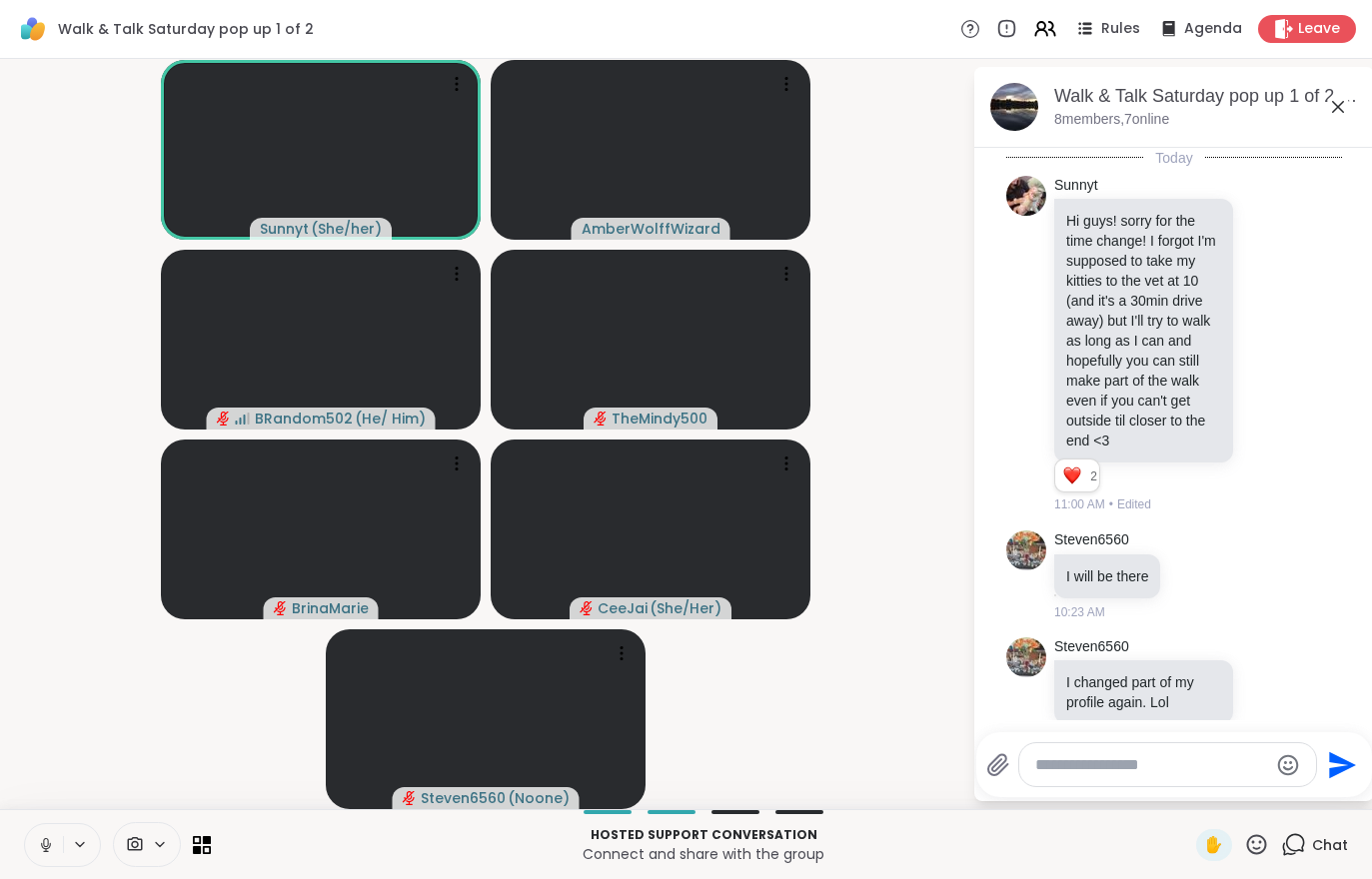 scroll, scrollTop: 985, scrollLeft: 0, axis: vertical 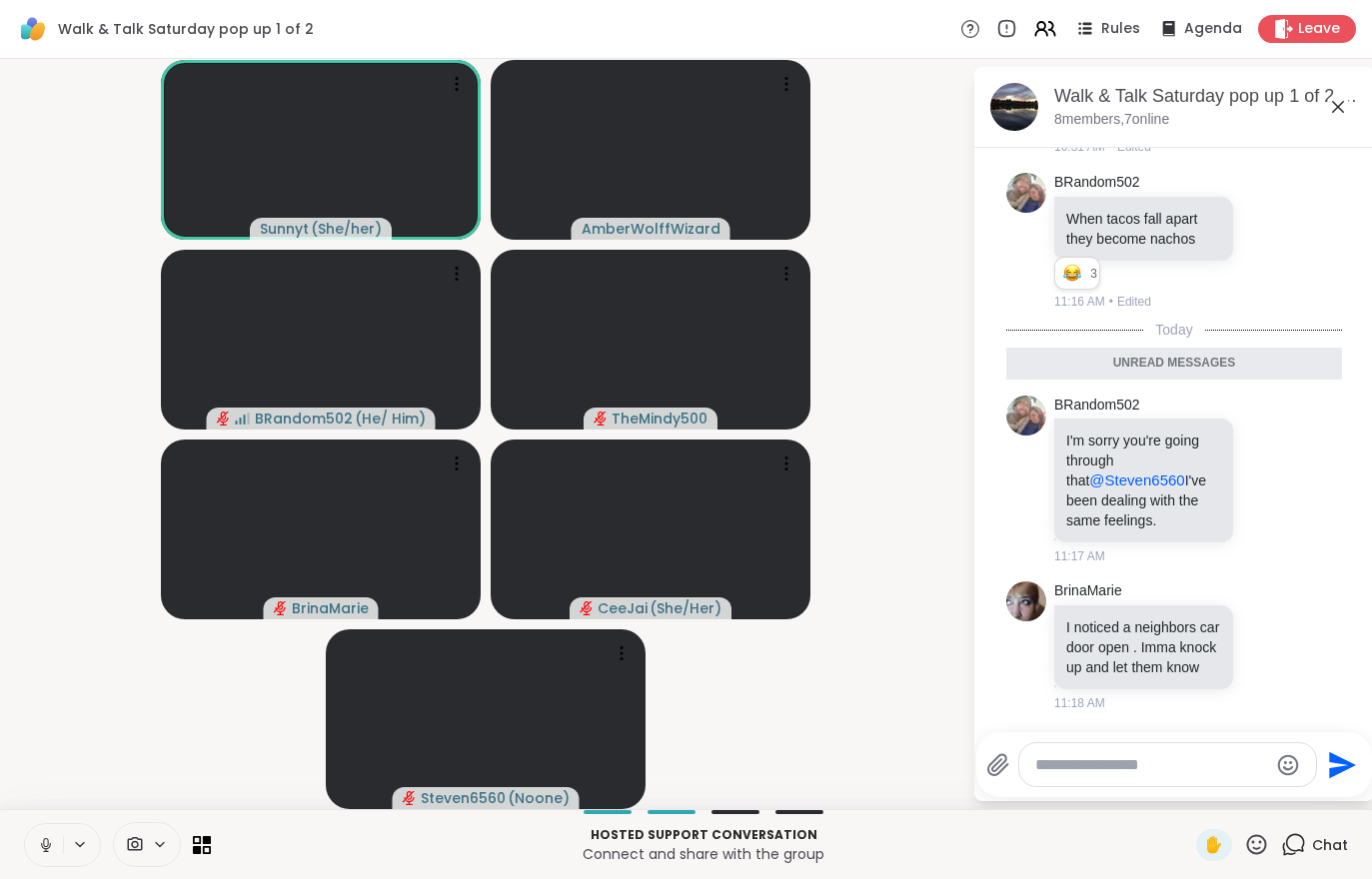click on "Chat" at bounding box center (1330, 845) 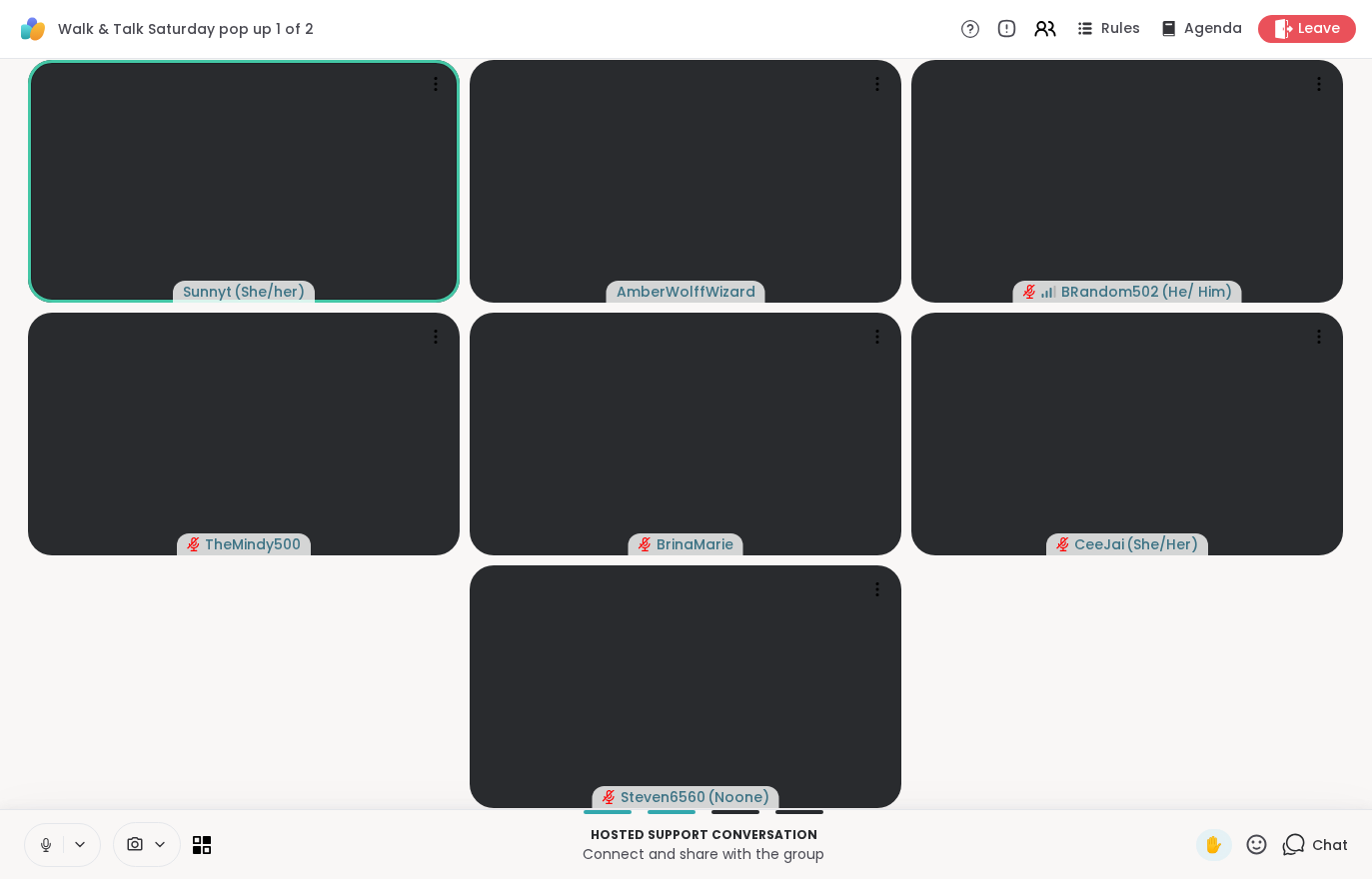 click on "Hosted support conversation Connect and share with the group ✋ Chat" at bounding box center (686, 844) 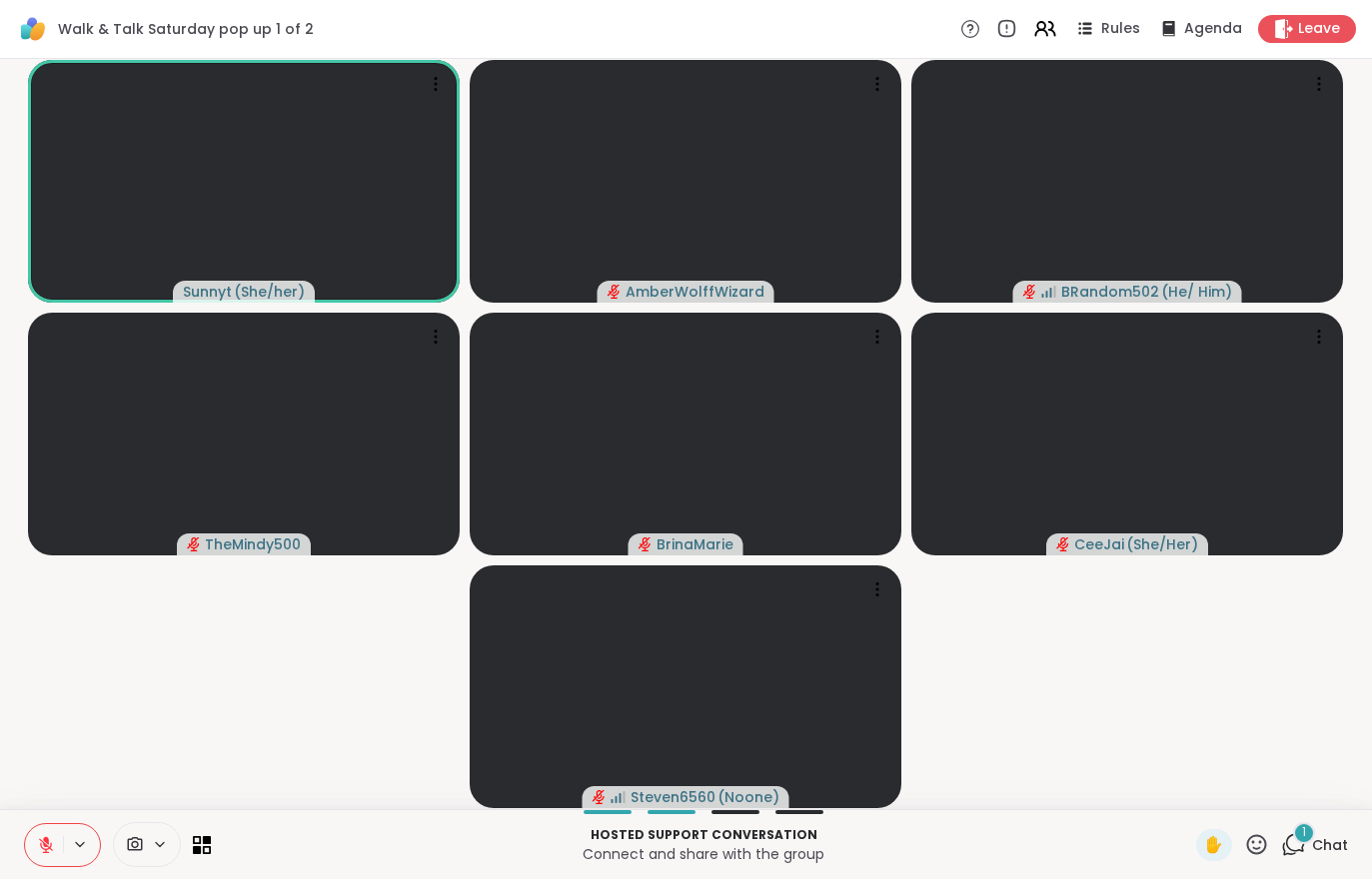 click 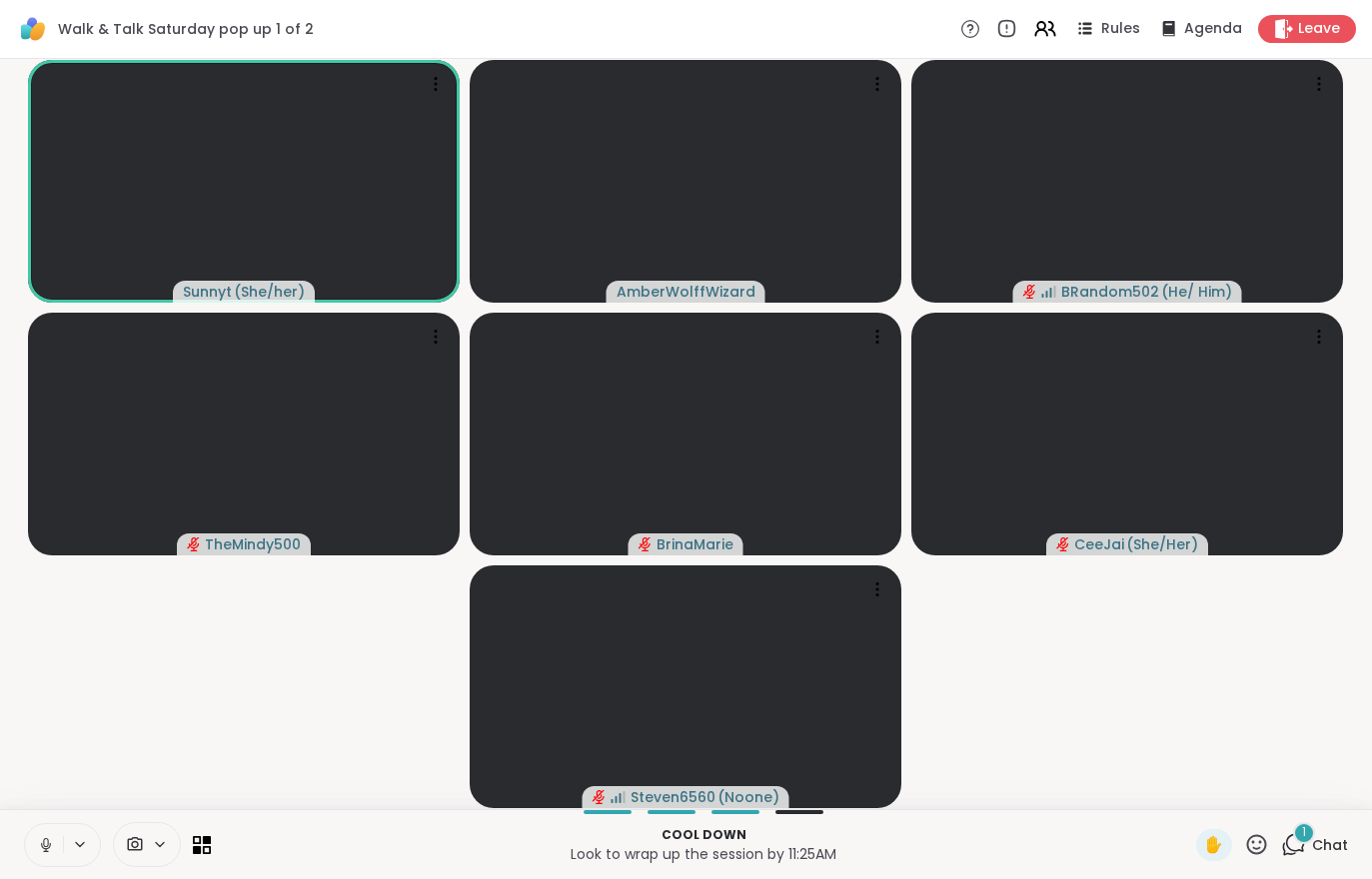 click 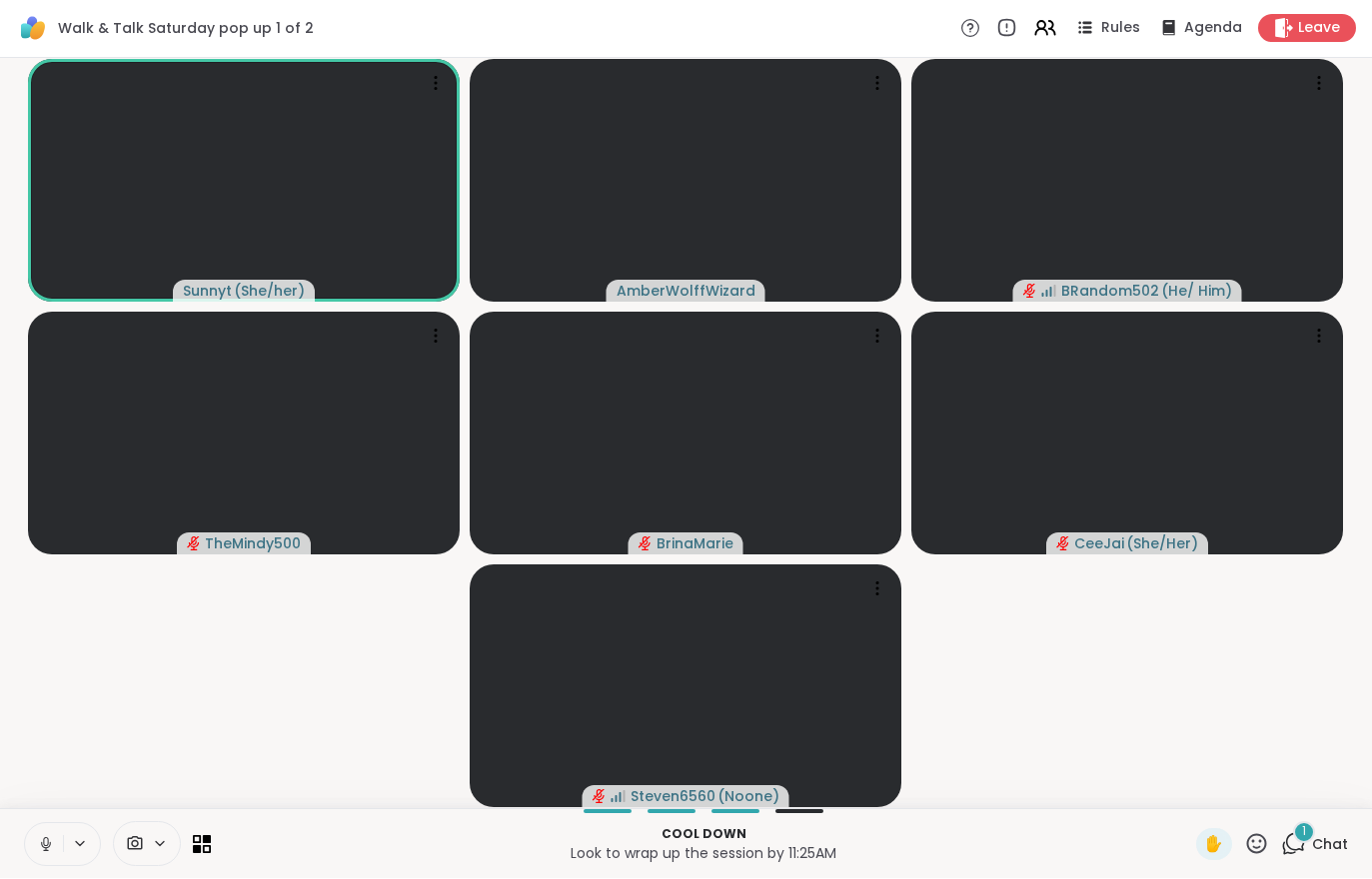 click at bounding box center [44, 845] 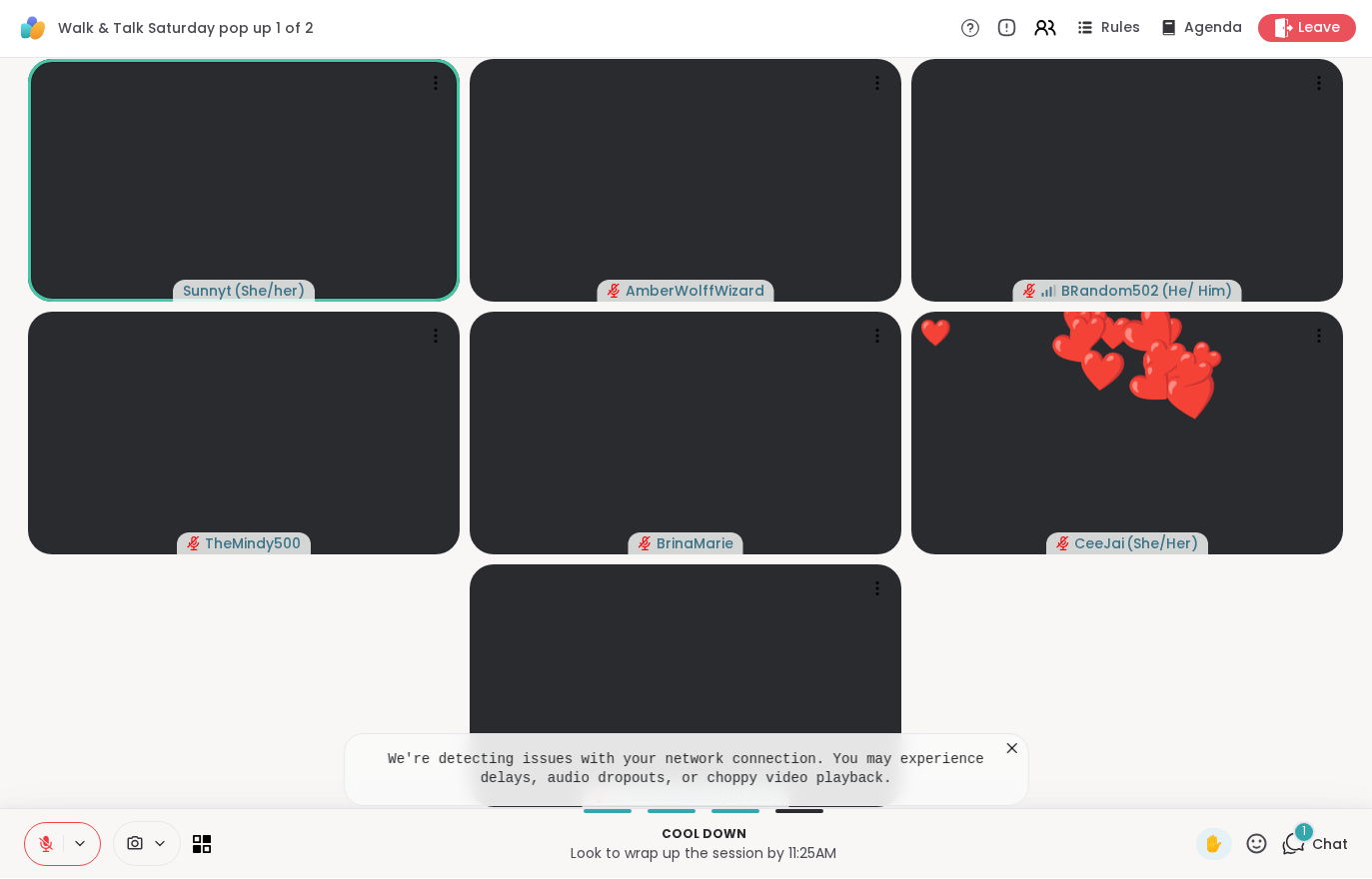 click on "1 Chat" at bounding box center [1314, 845] 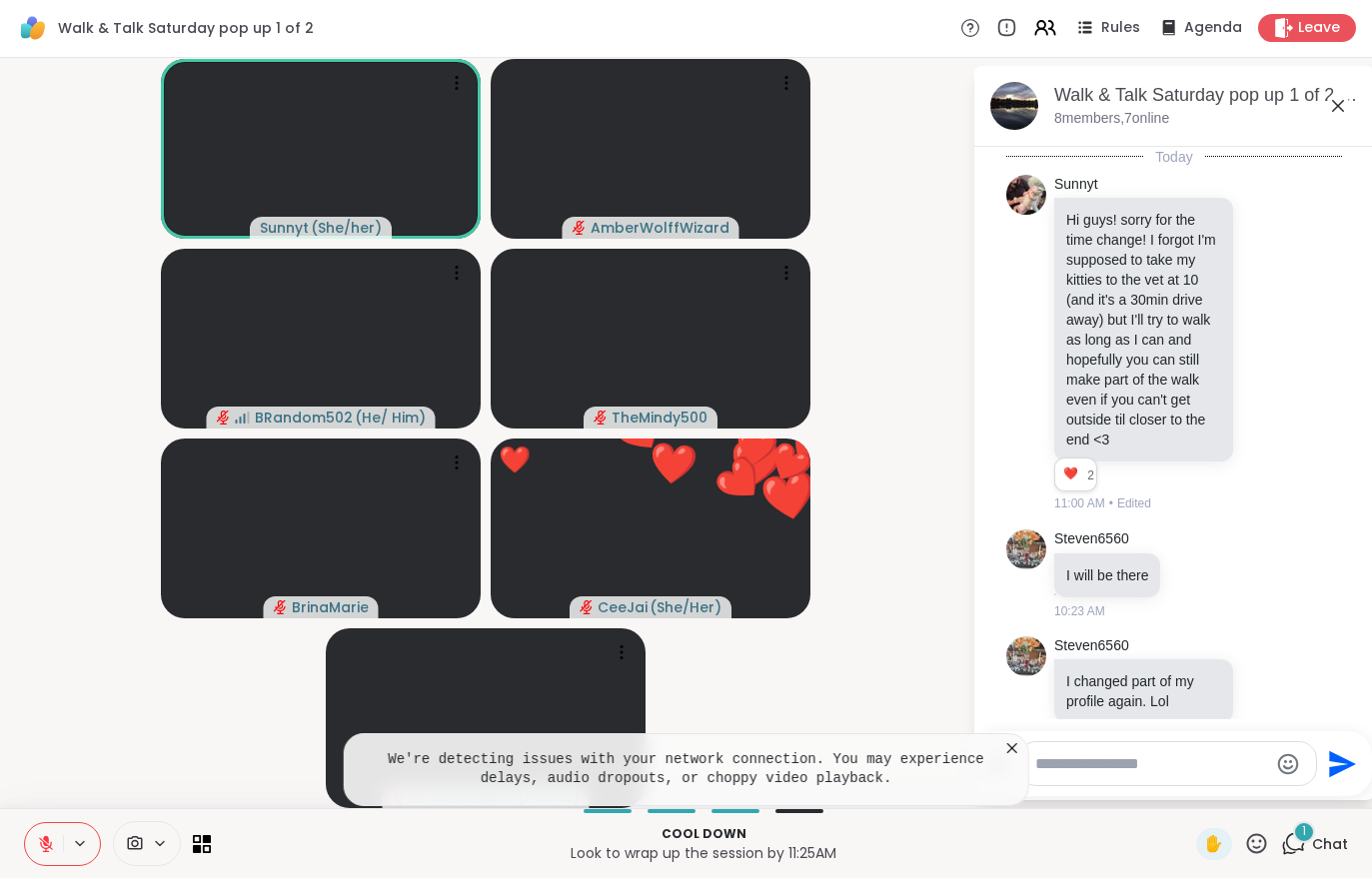 scroll, scrollTop: 1111, scrollLeft: 0, axis: vertical 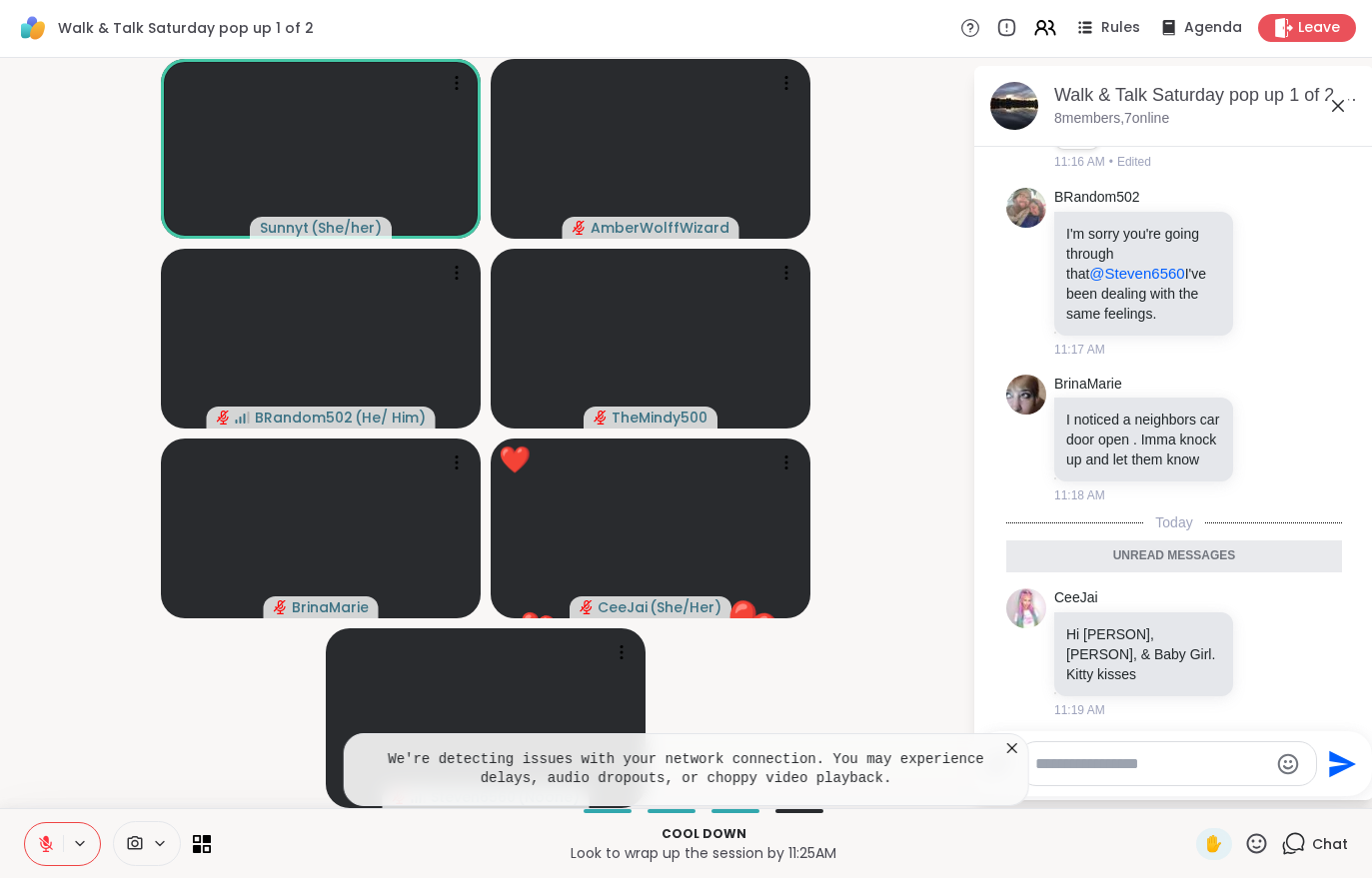 click on "Chat" at bounding box center [1330, 845] 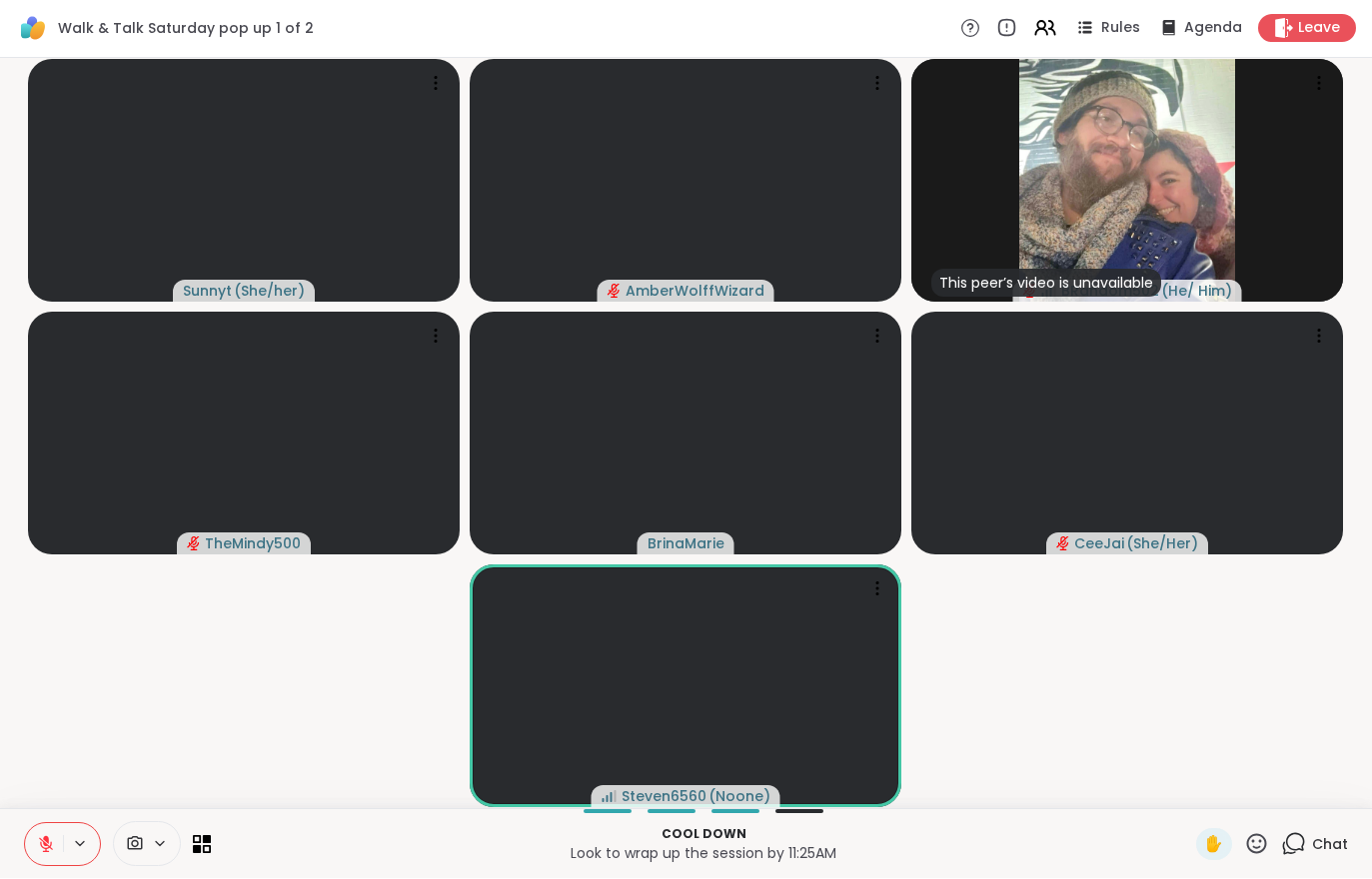 click at bounding box center (44, 845) 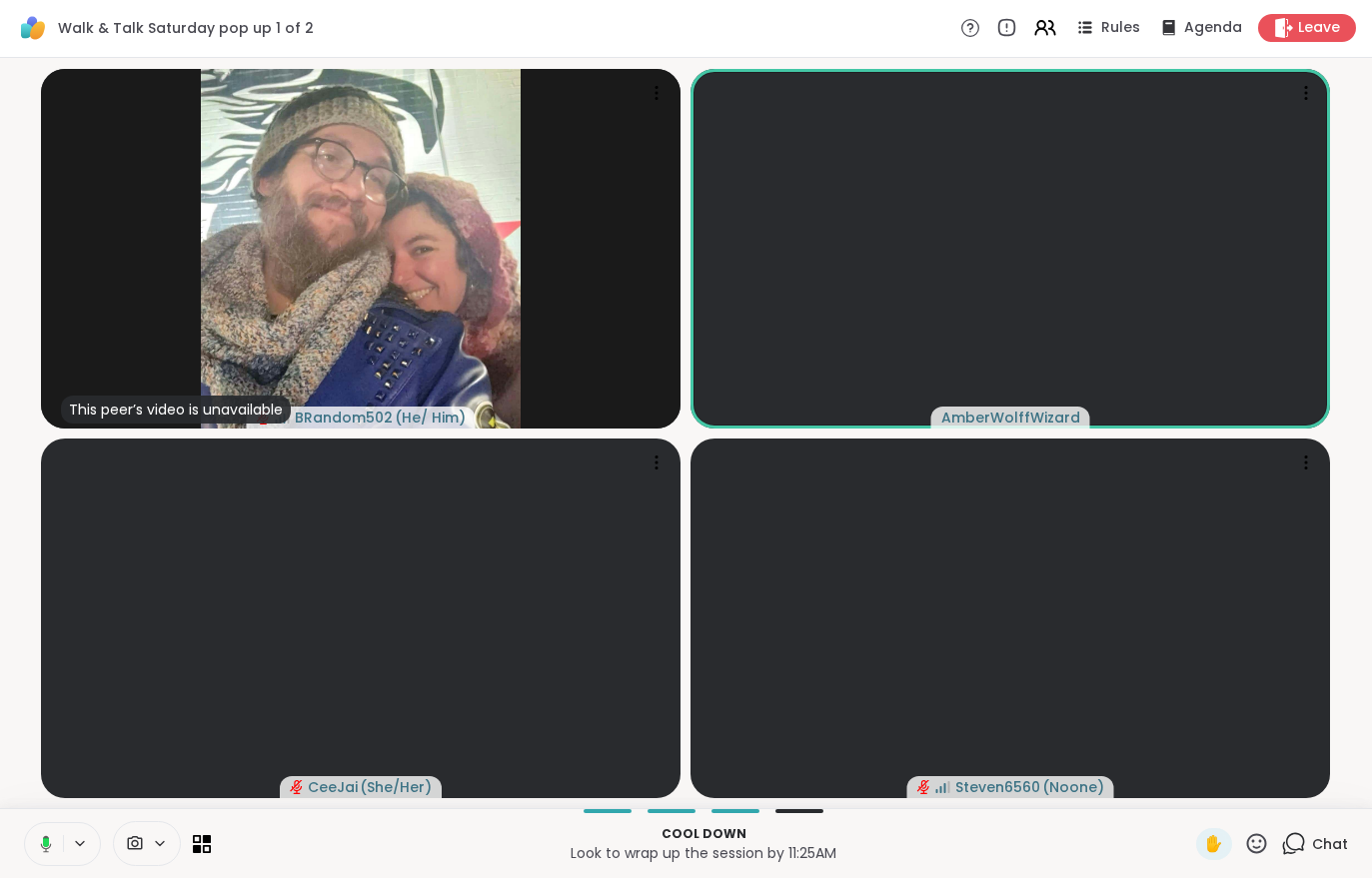 click on "Leave" at bounding box center (1307, 29) 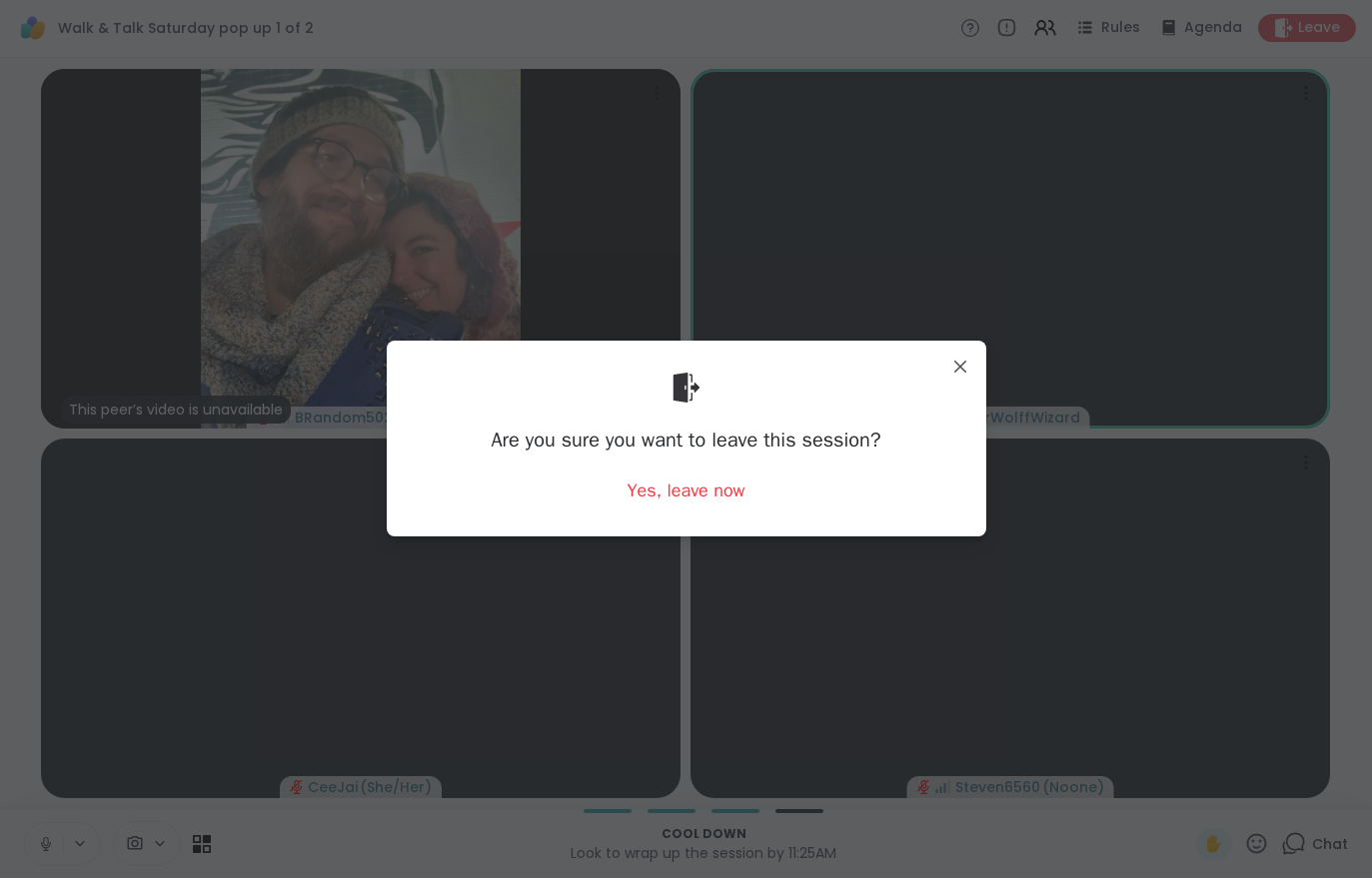 click on "Yes, leave now" at bounding box center (686, 491) 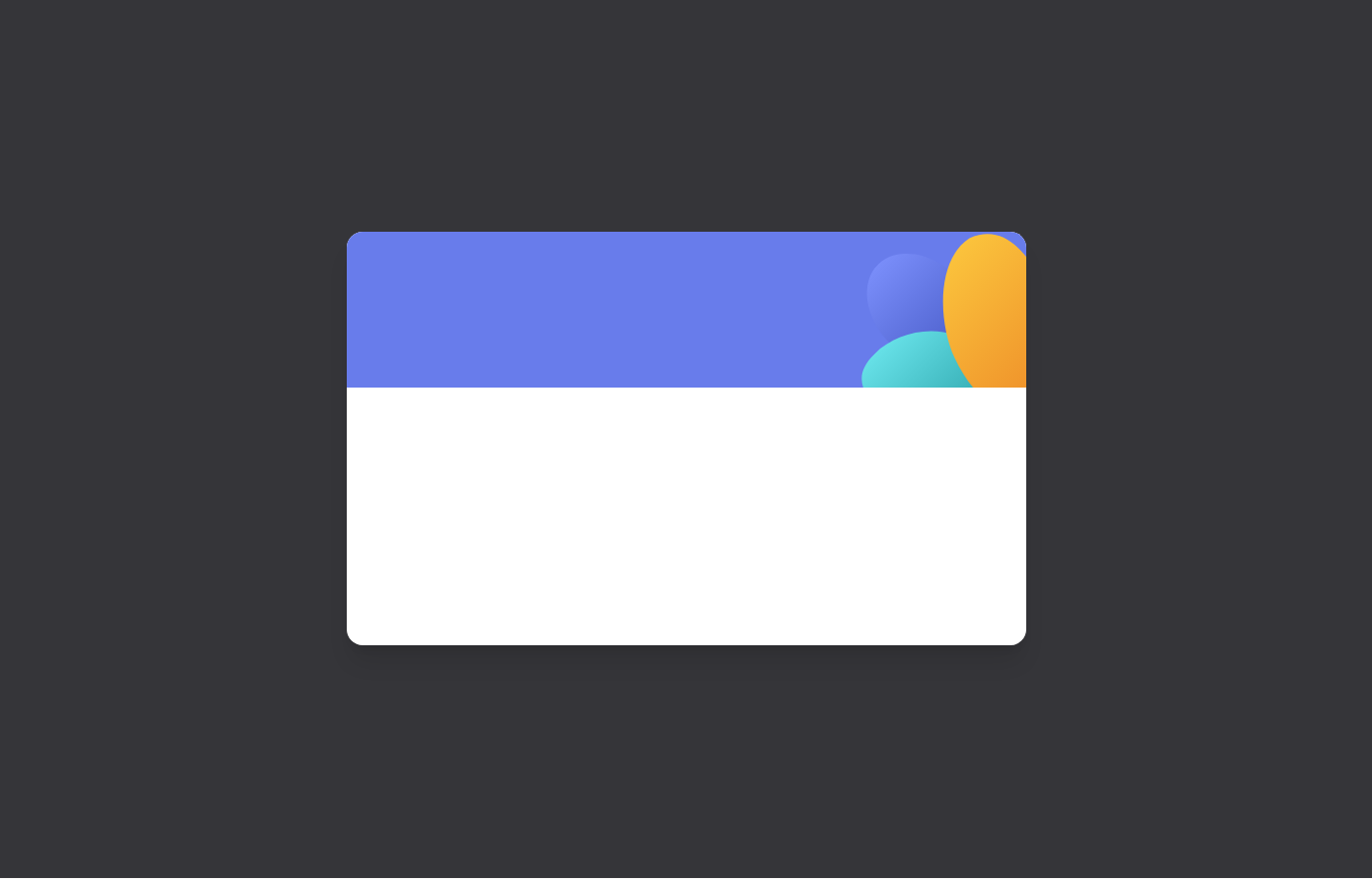 scroll, scrollTop: 0, scrollLeft: 0, axis: both 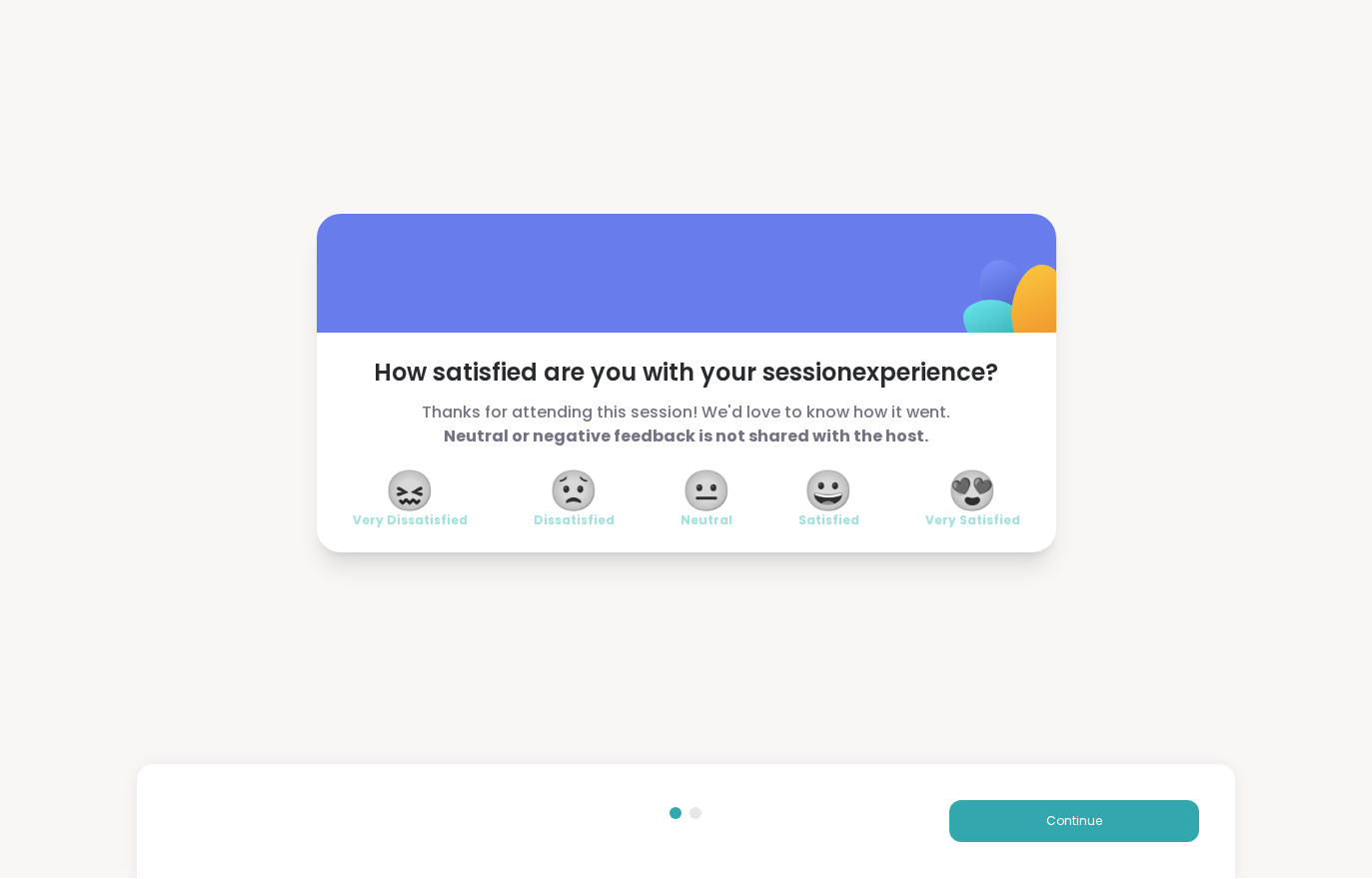 click on "Continue" at bounding box center [1074, 822] 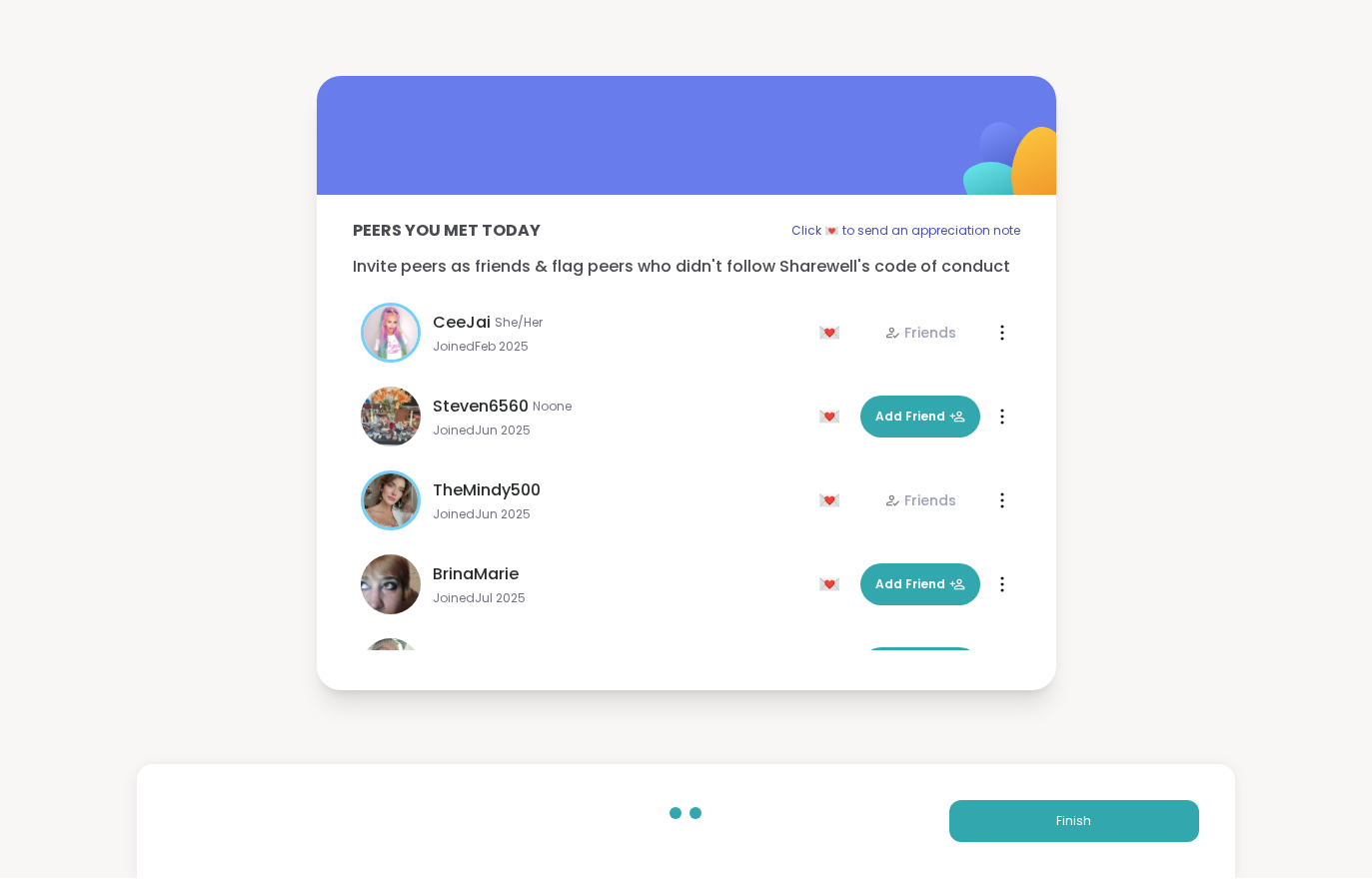 click on "Finish" at bounding box center (1074, 822) 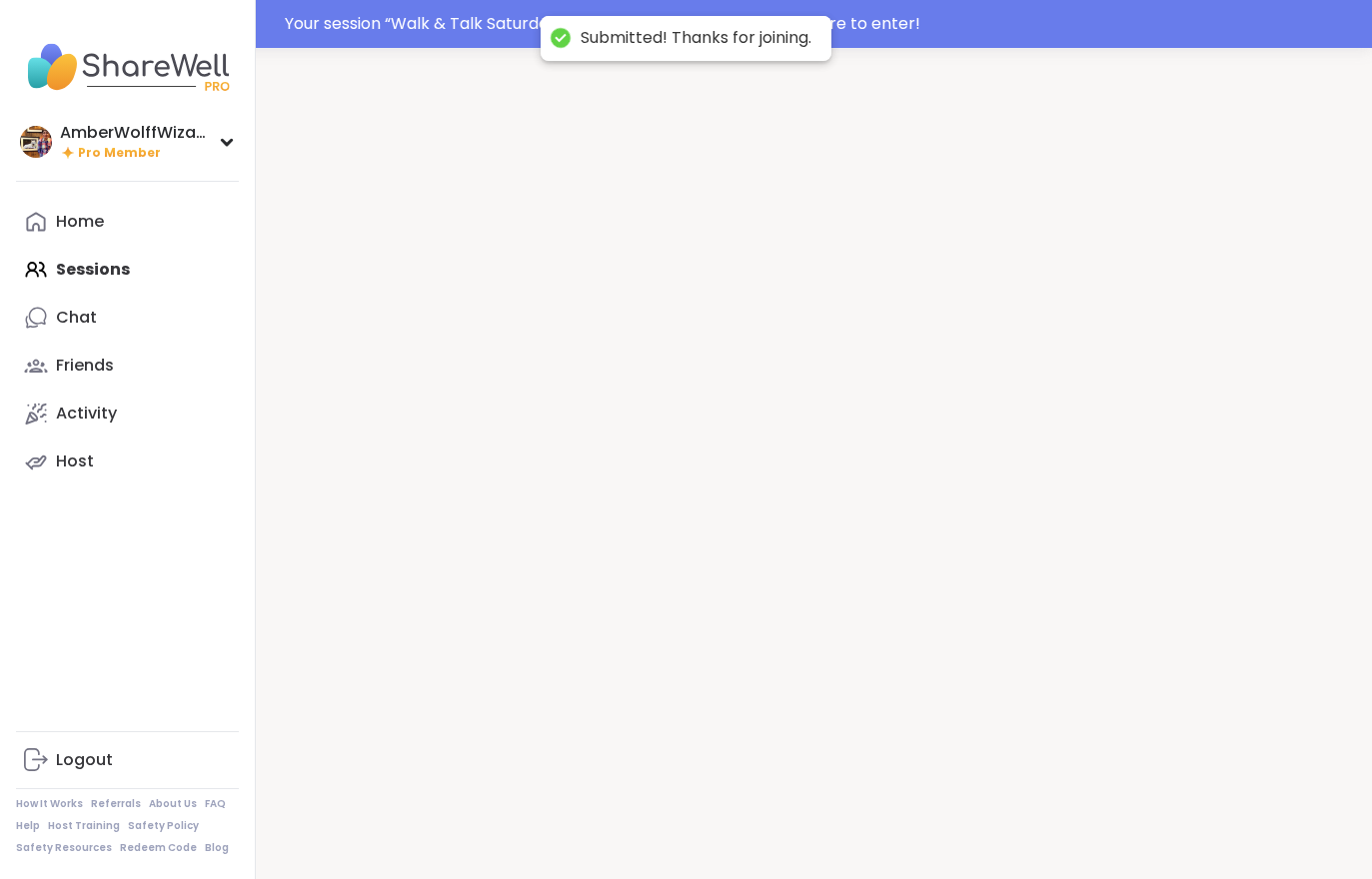 click at bounding box center [813, 486] 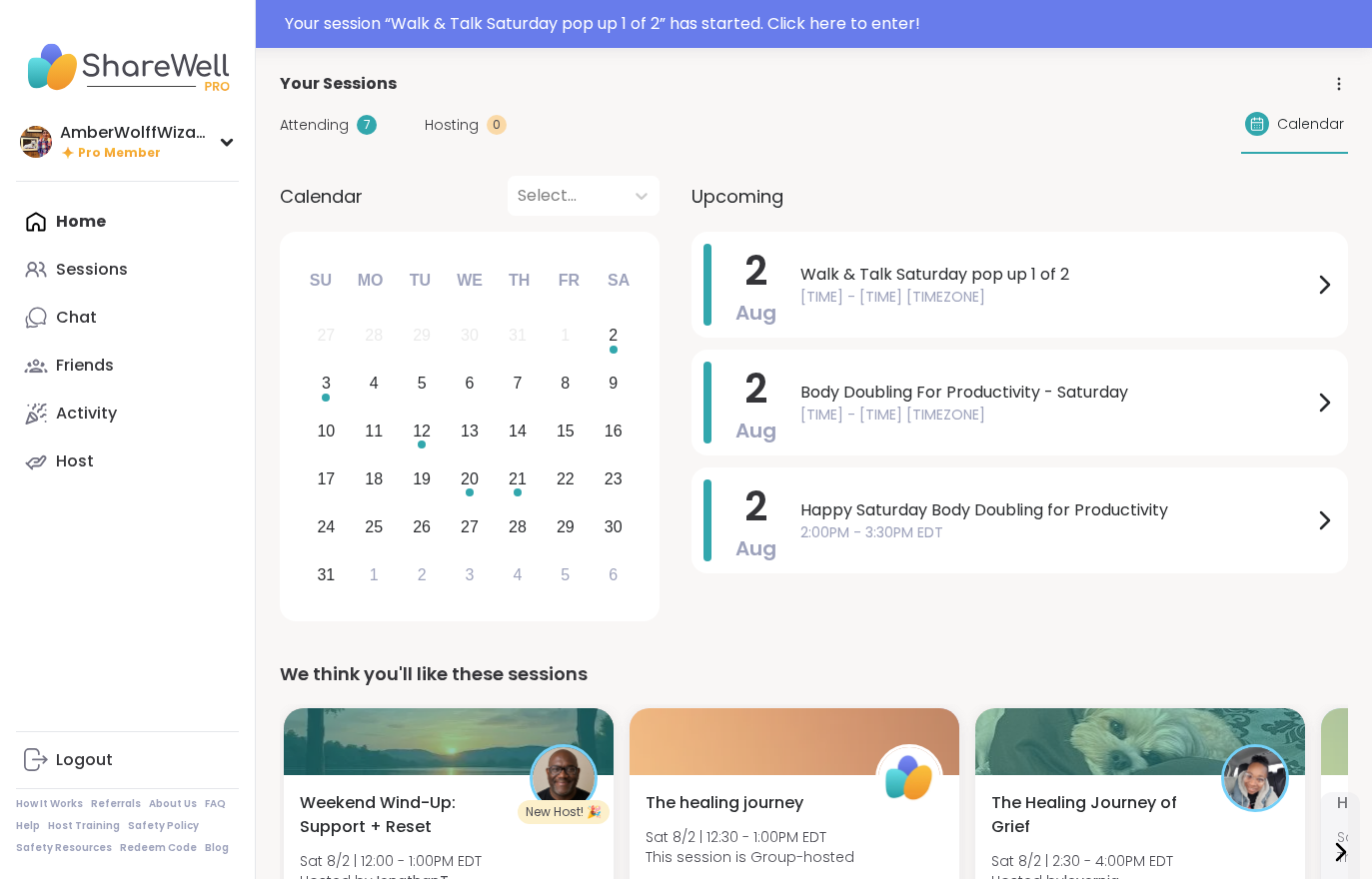 scroll, scrollTop: 0, scrollLeft: 0, axis: both 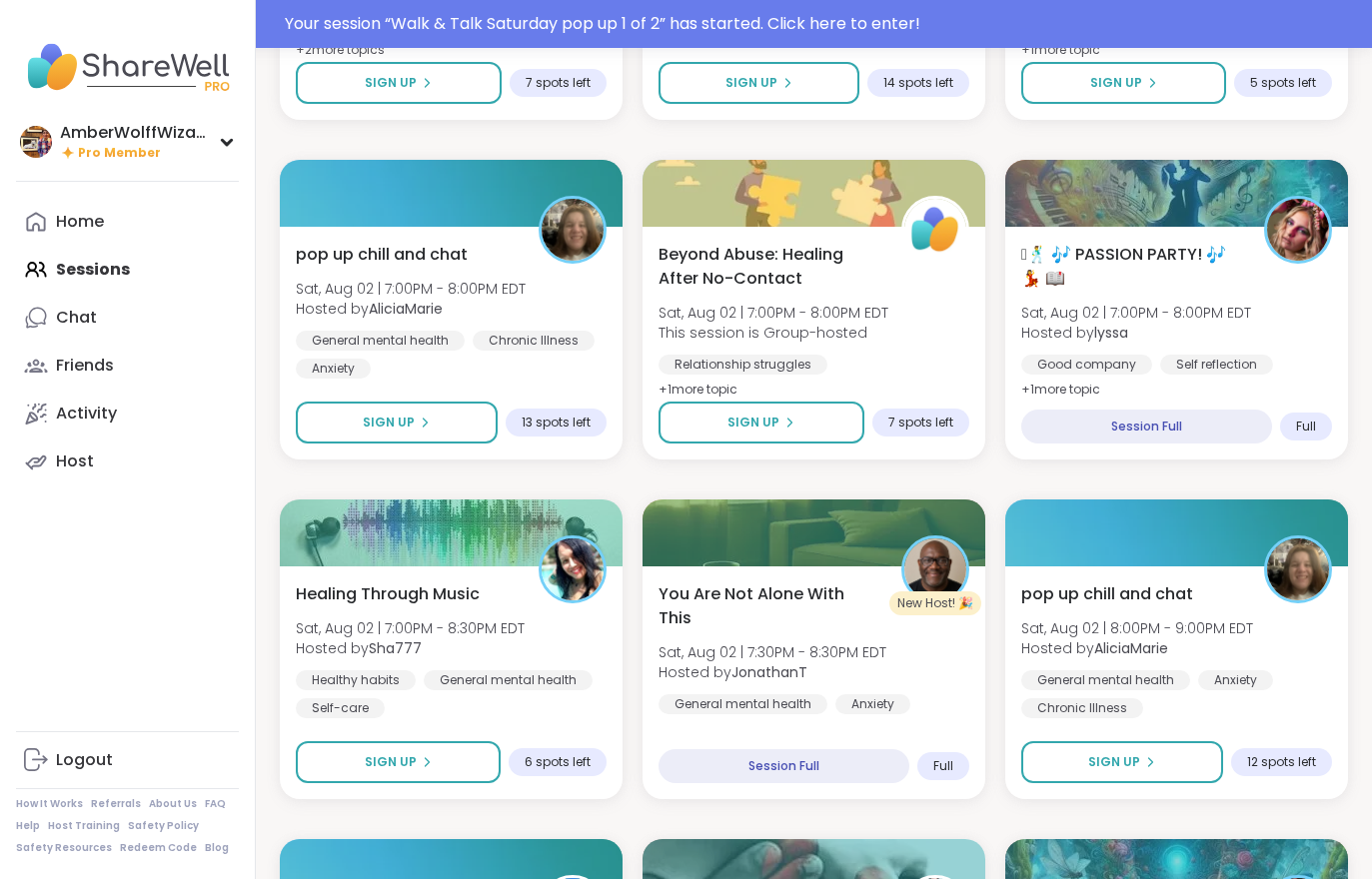 click on "🪩🕺 🎶 PASSION PARTY! 🎶 💃 📖 Sat, Aug 02 | 7:00PM - 8:00PM EDT Hosted by  lyssa Good company Self reflection Healthy love + 1  more topic" at bounding box center [1176, 323] 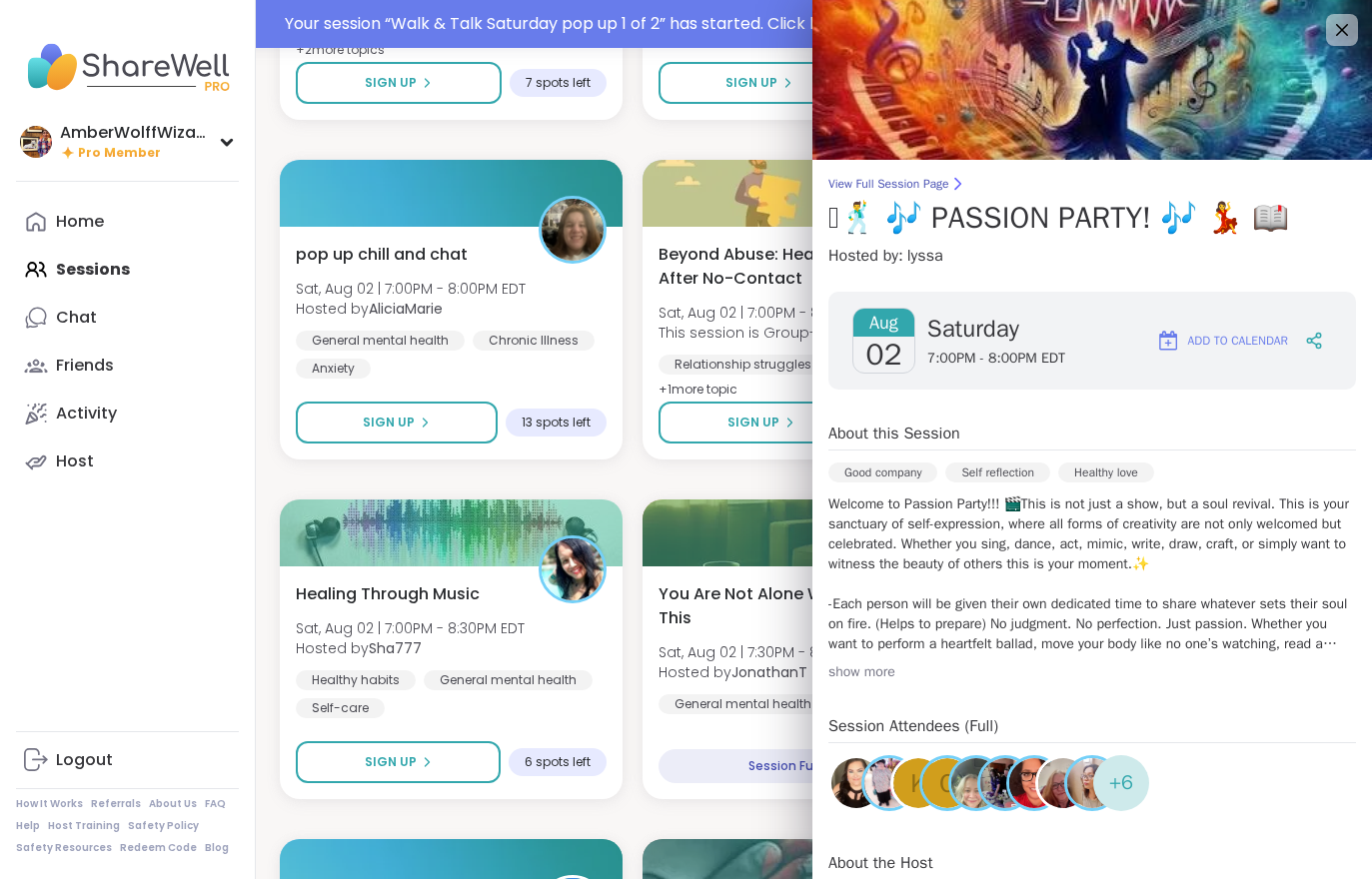 scroll, scrollTop: 0, scrollLeft: 0, axis: both 